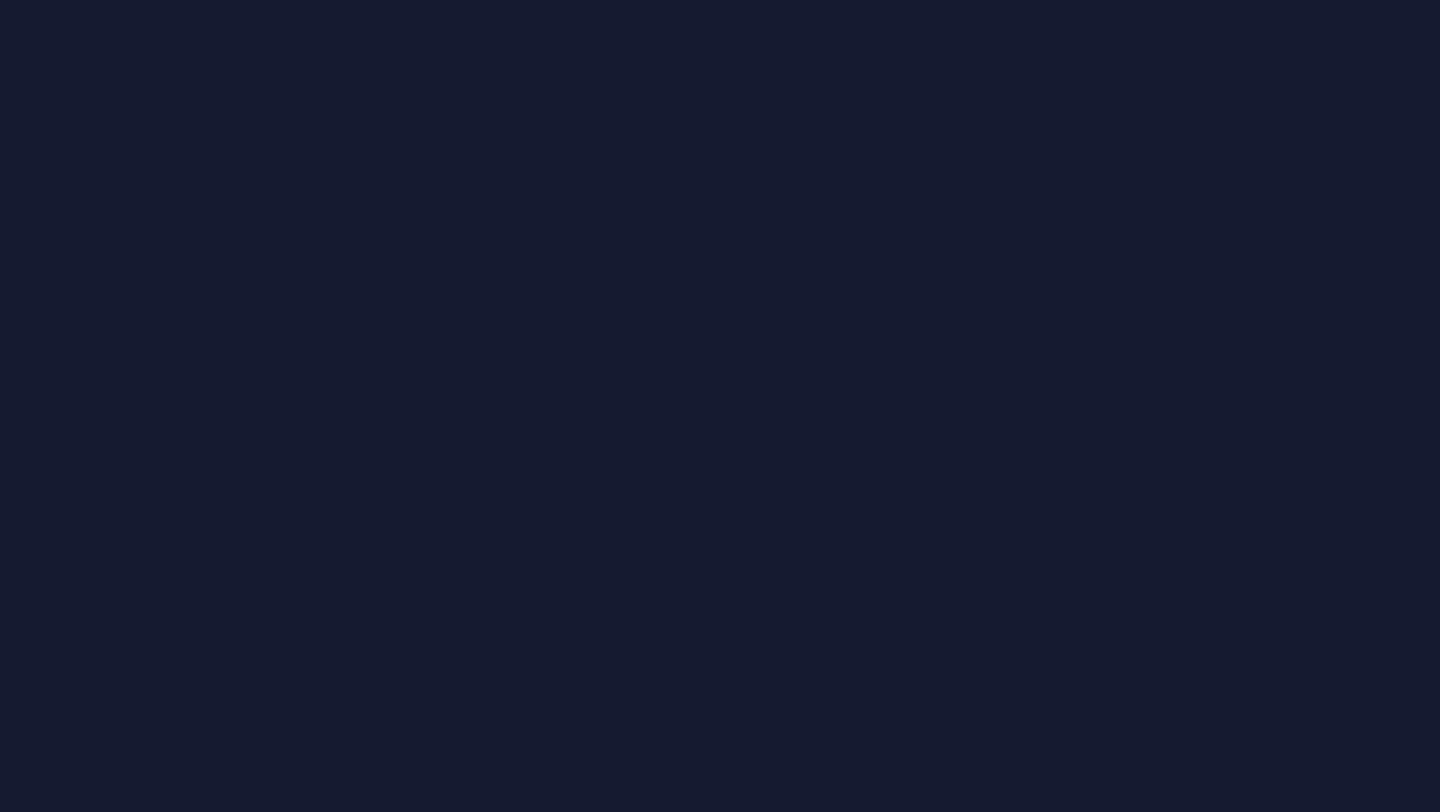 scroll, scrollTop: 0, scrollLeft: 0, axis: both 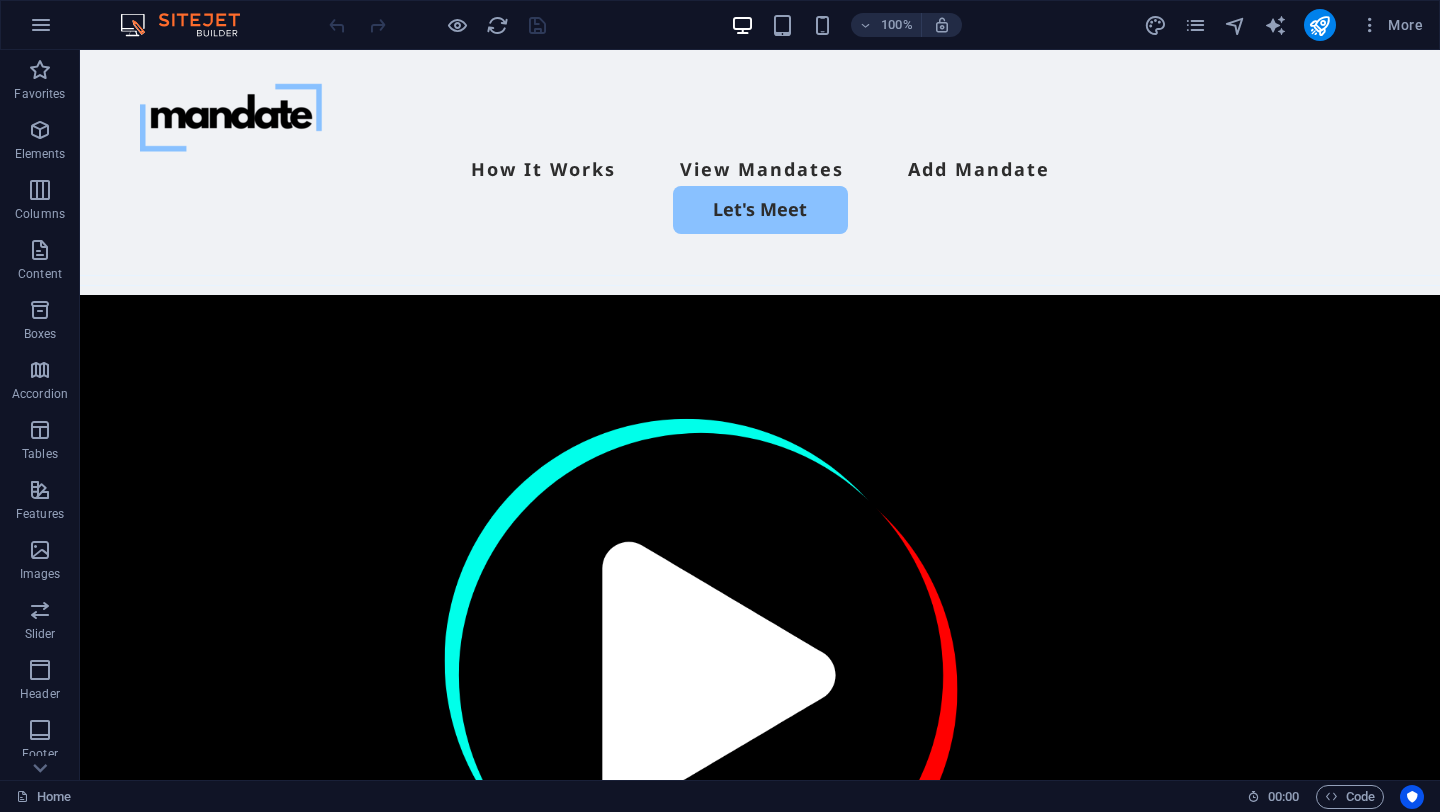 click on "More" at bounding box center (1287, 25) 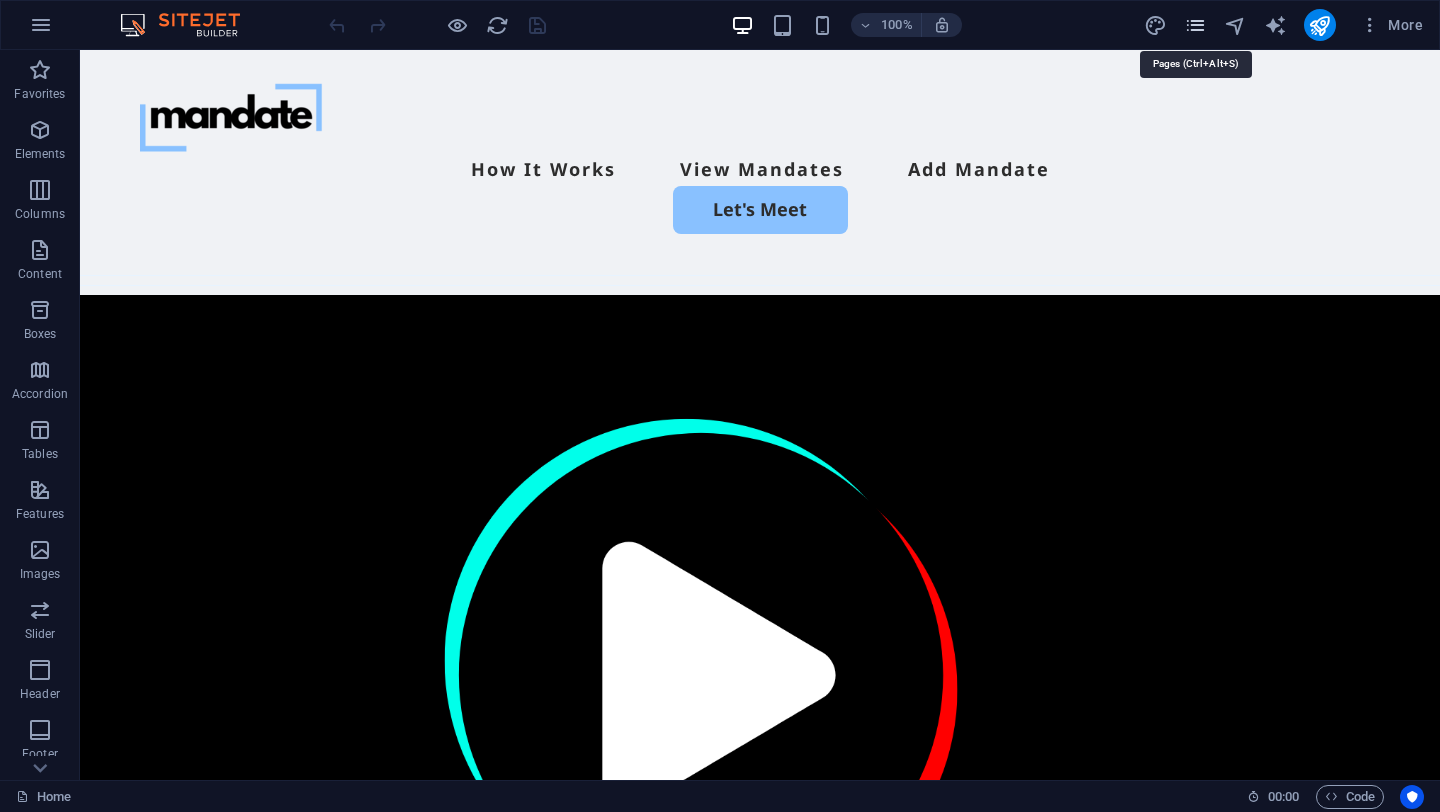 click at bounding box center [1195, 25] 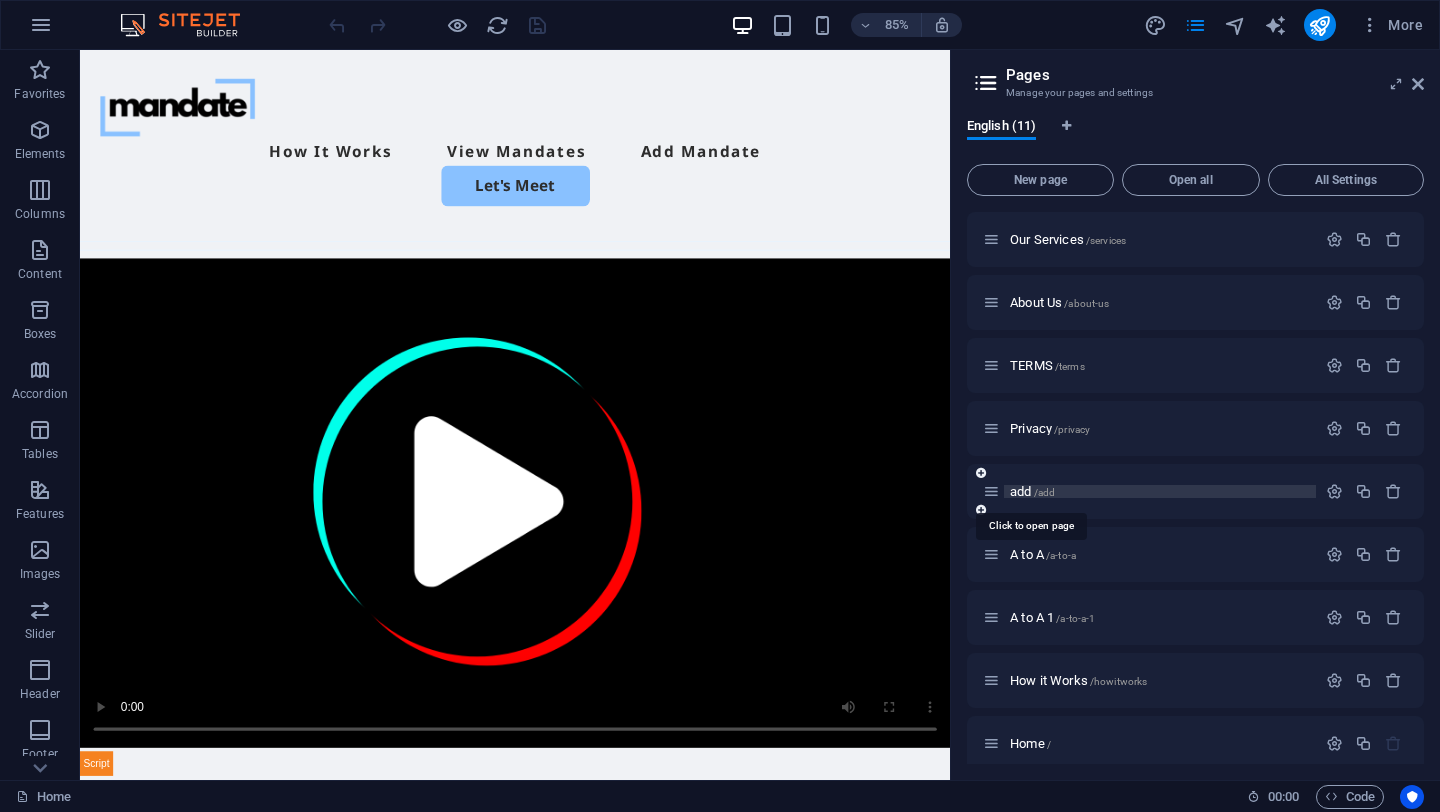 click on "add /add" at bounding box center [1032, 491] 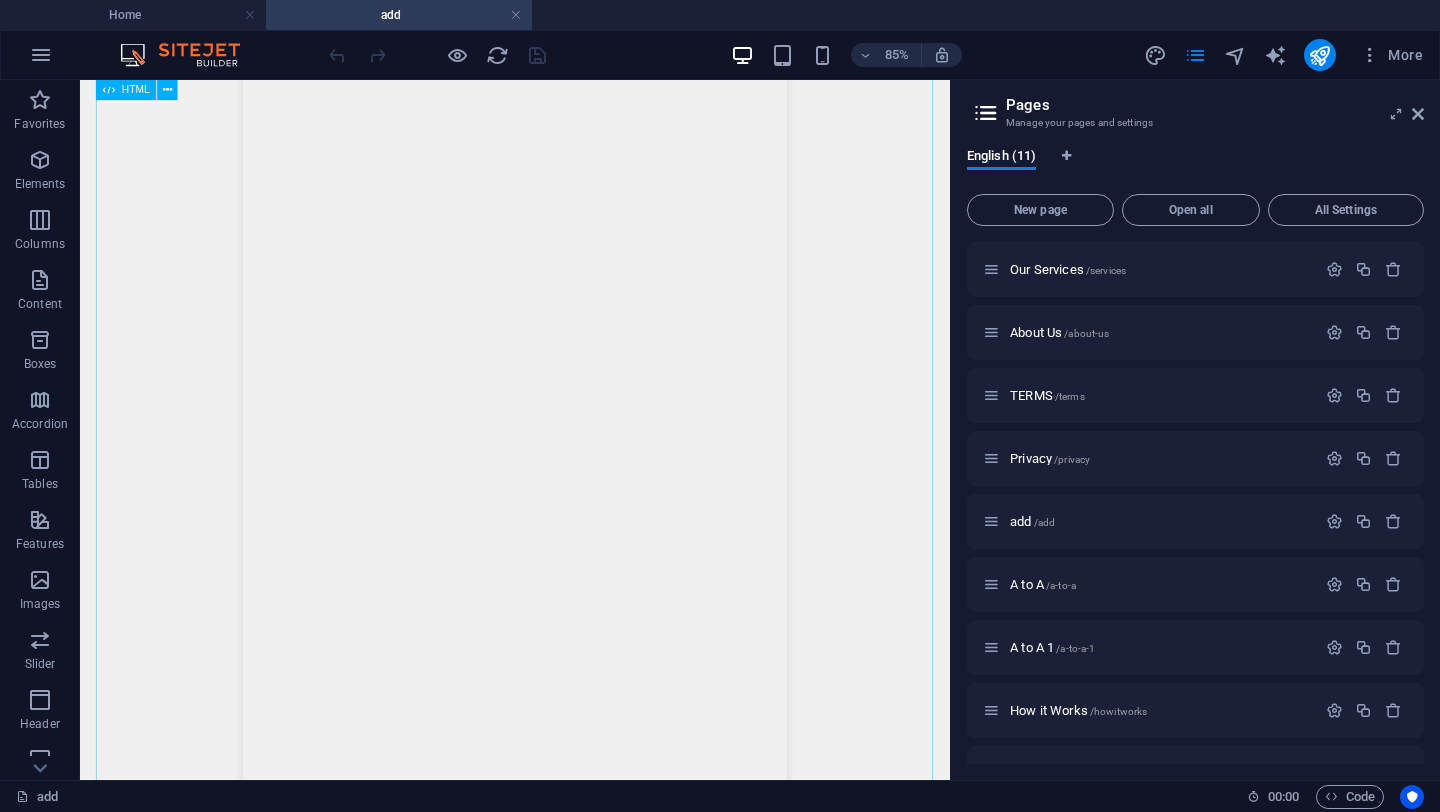 scroll, scrollTop: 919, scrollLeft: 0, axis: vertical 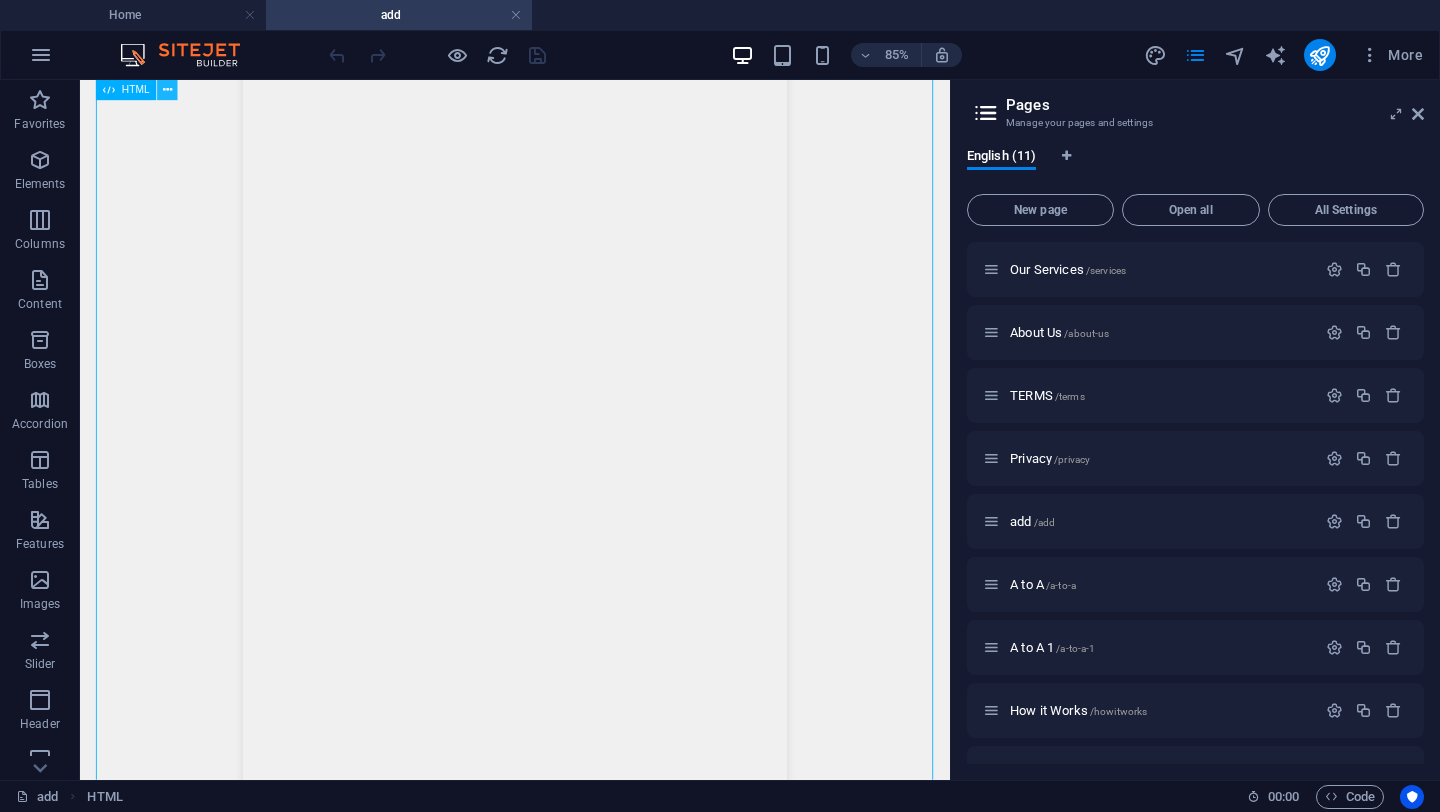 click at bounding box center [167, 90] 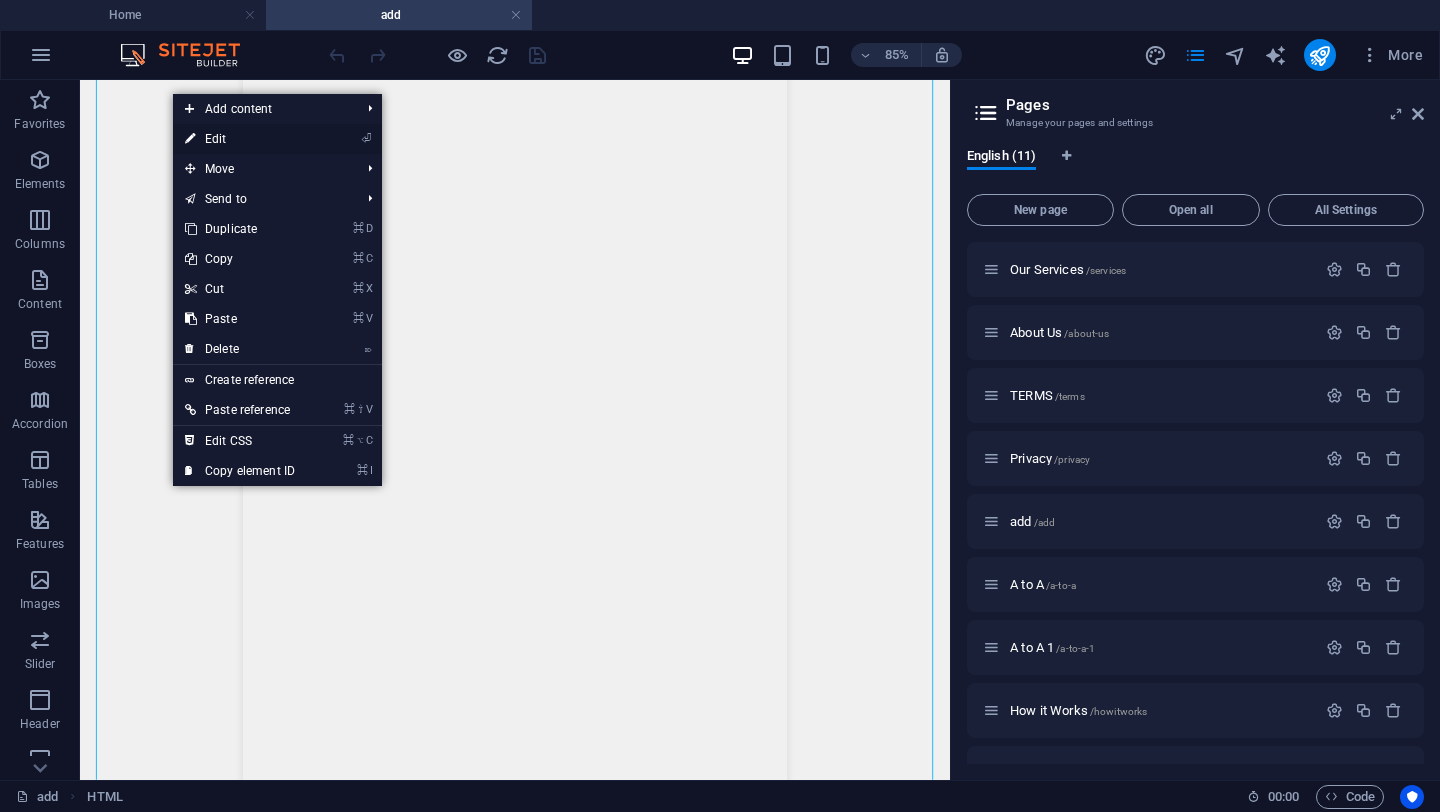 click on "⏎  Edit" at bounding box center (240, 139) 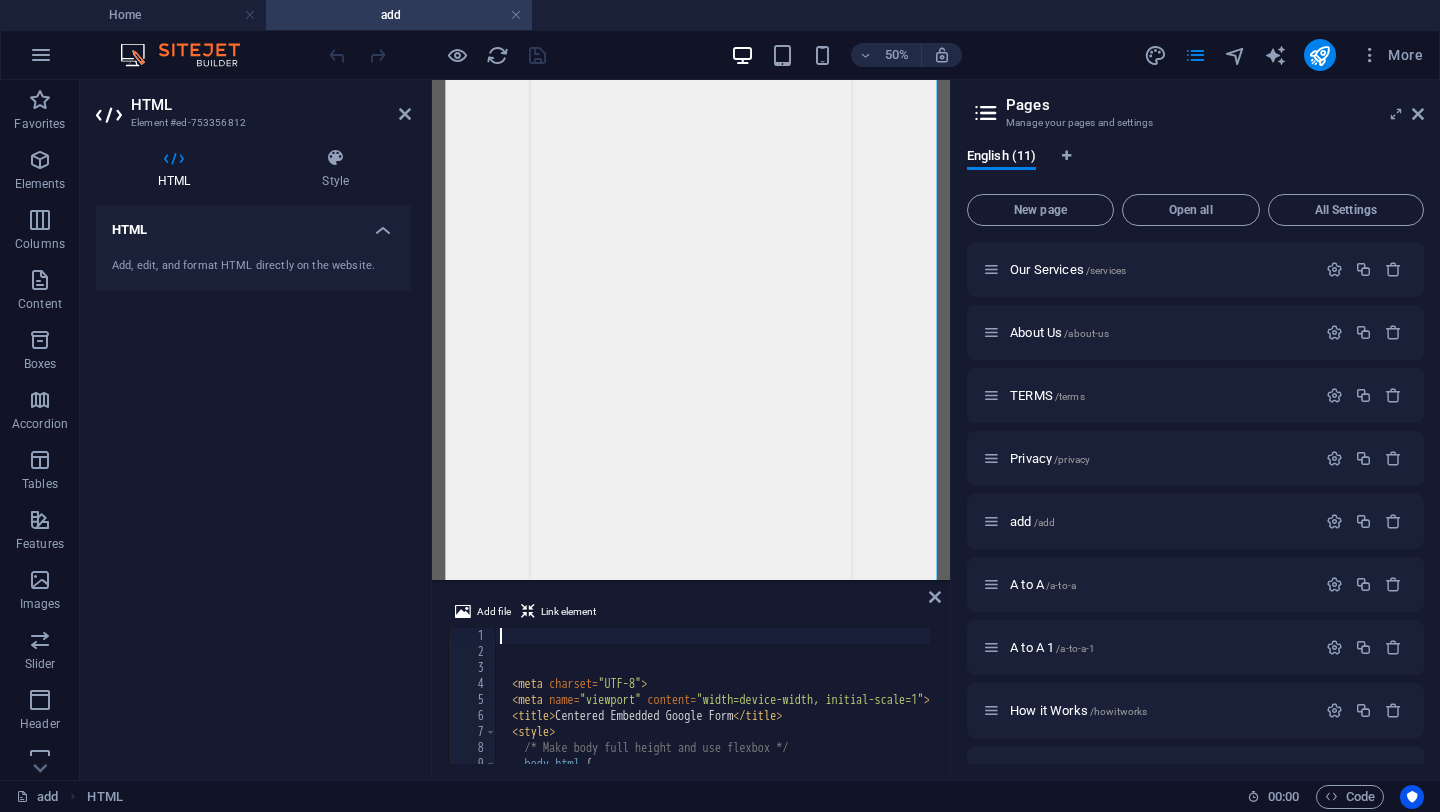 scroll, scrollTop: 1007, scrollLeft: 0, axis: vertical 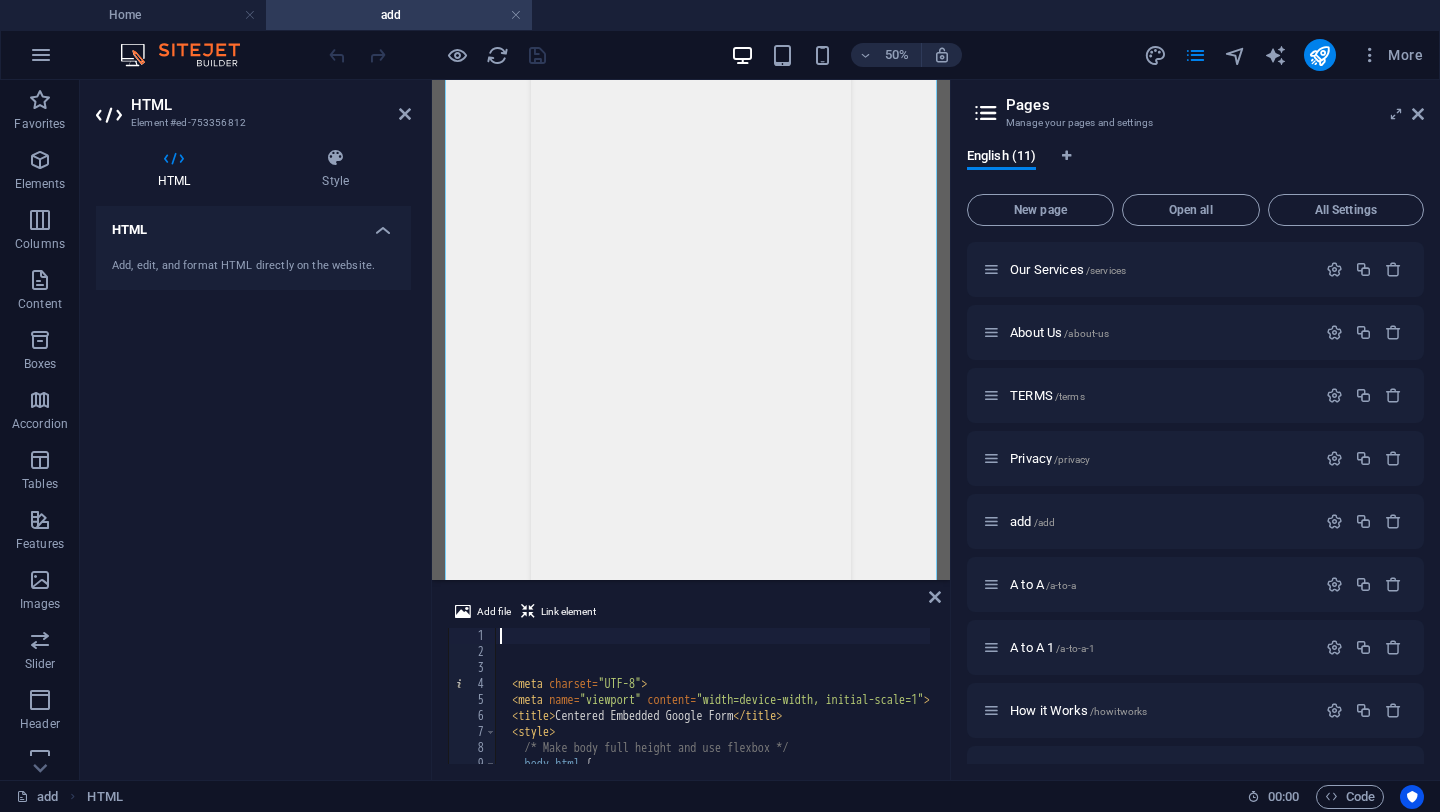 click on "< meta   charset = "UTF-8" >    < meta   name = "viewport"   content = "width=device-width, initial-scale=1" >    < title > Centered Embedded Google Form </ title >    < style >      /* Make body full height and use flexbox */      body ,  html   {         height :   100 % ;" at bounding box center (1098, 710) 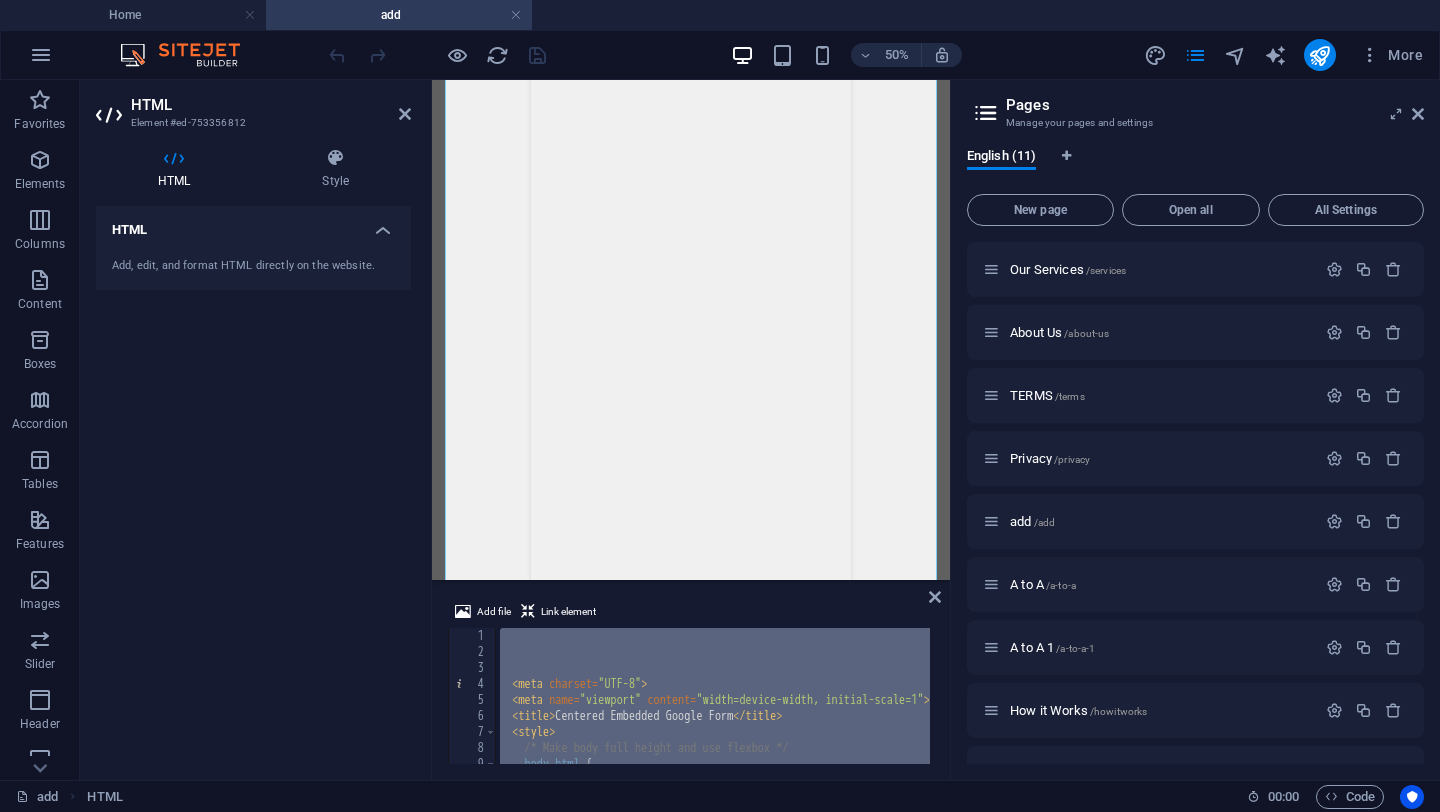 type on "<iframe src="https://docs.google.com/forms/d/e/1FAIpQLSda9TQY22TXp7Ns9VFjvsp5BaVDAbFa9IsaeV6k3v_2Ocim-w/viewform?embedded=true" width="1400" height="5896" frameborder="0" marginheight="0" marginwidth="0">Loading…</iframe>" 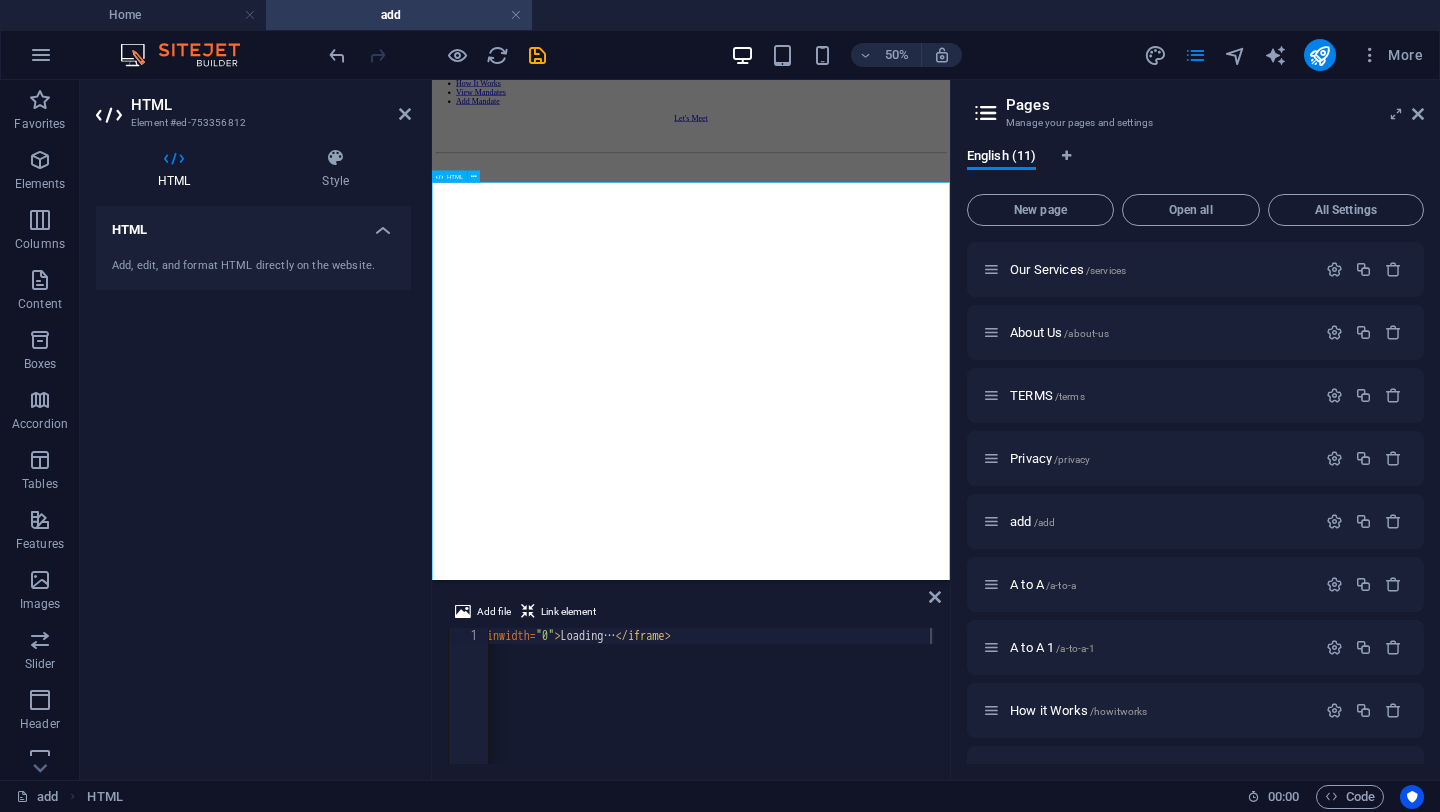 scroll, scrollTop: 0, scrollLeft: 0, axis: both 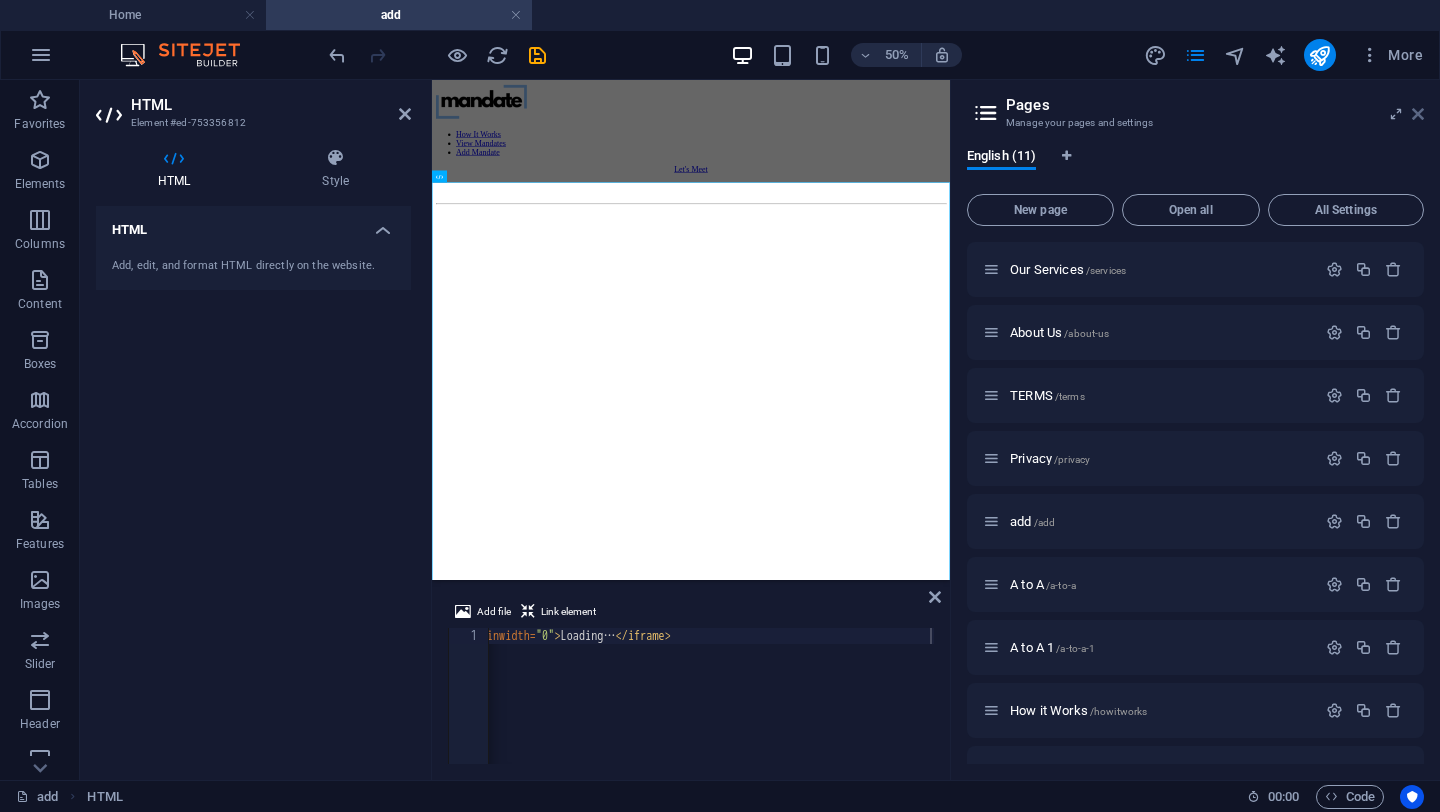 click at bounding box center (1418, 114) 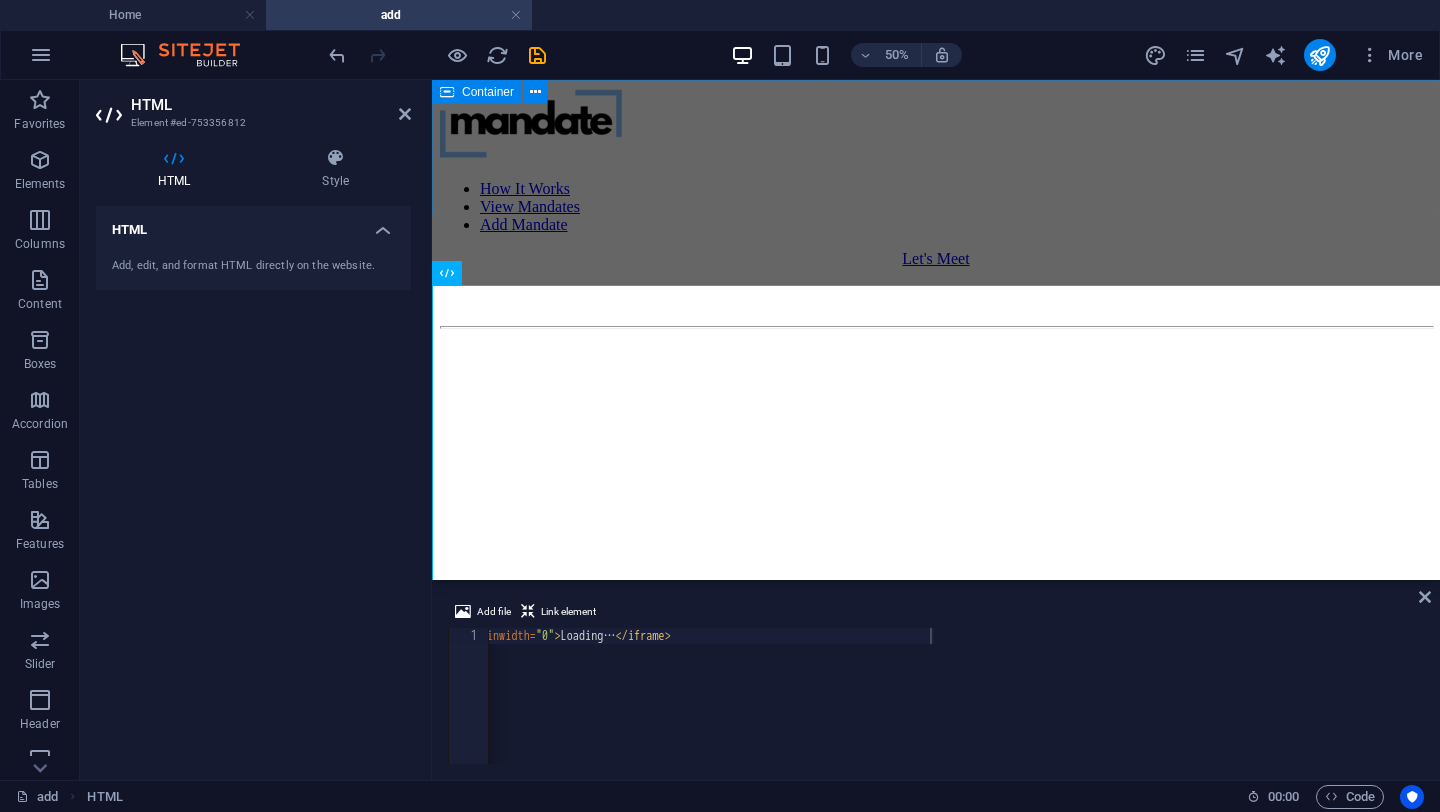 scroll, scrollTop: 0, scrollLeft: 694, axis: horizontal 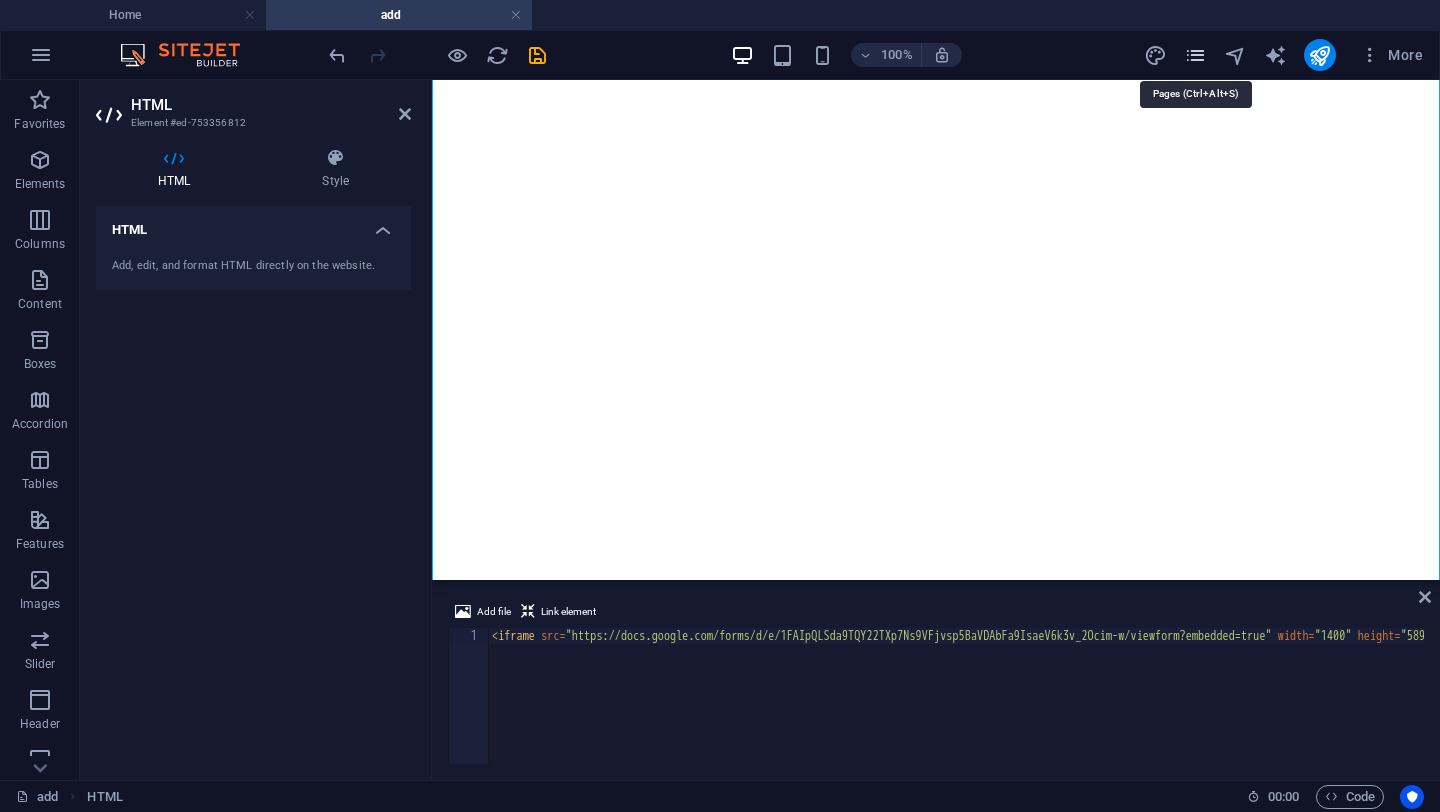 click at bounding box center (1195, 55) 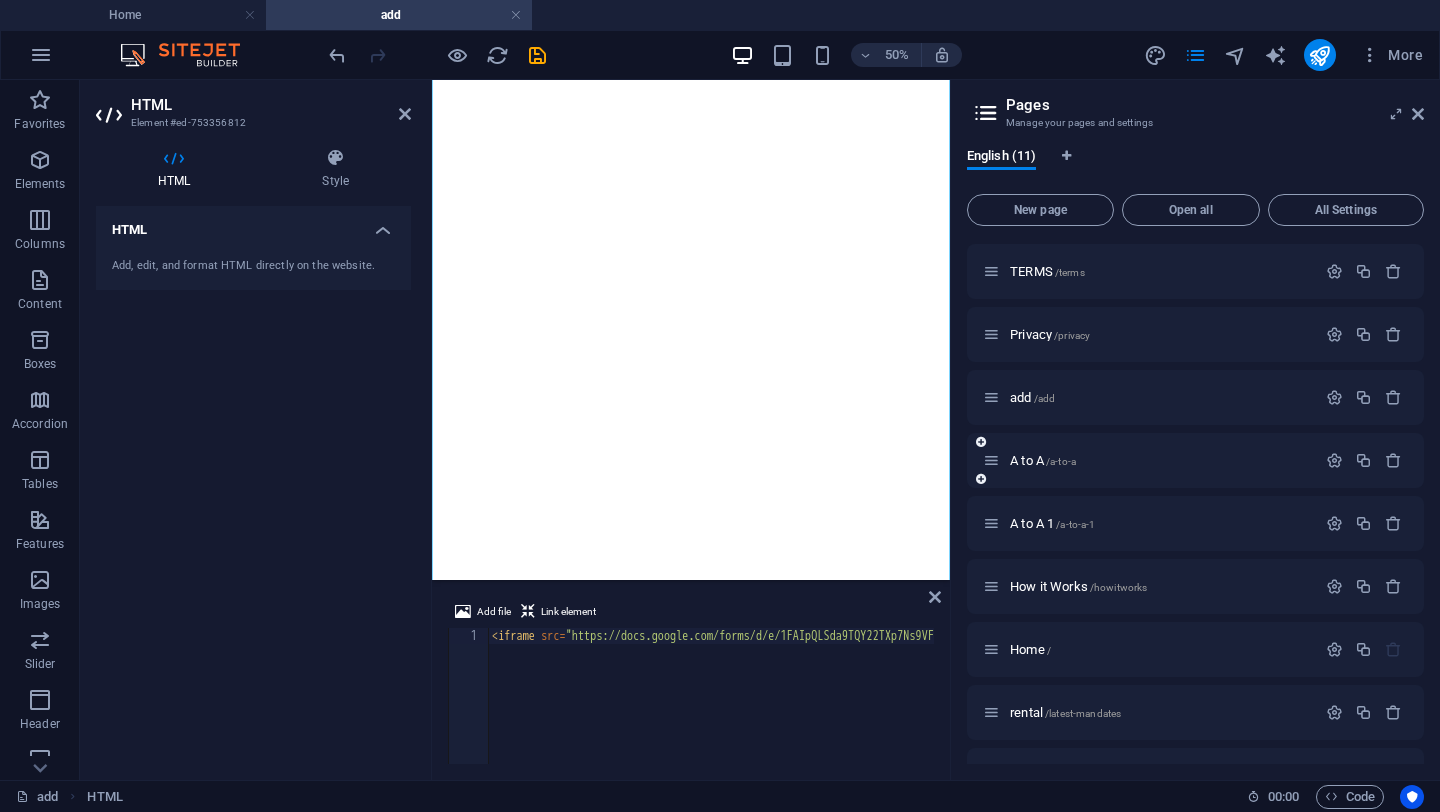 scroll, scrollTop: 171, scrollLeft: 0, axis: vertical 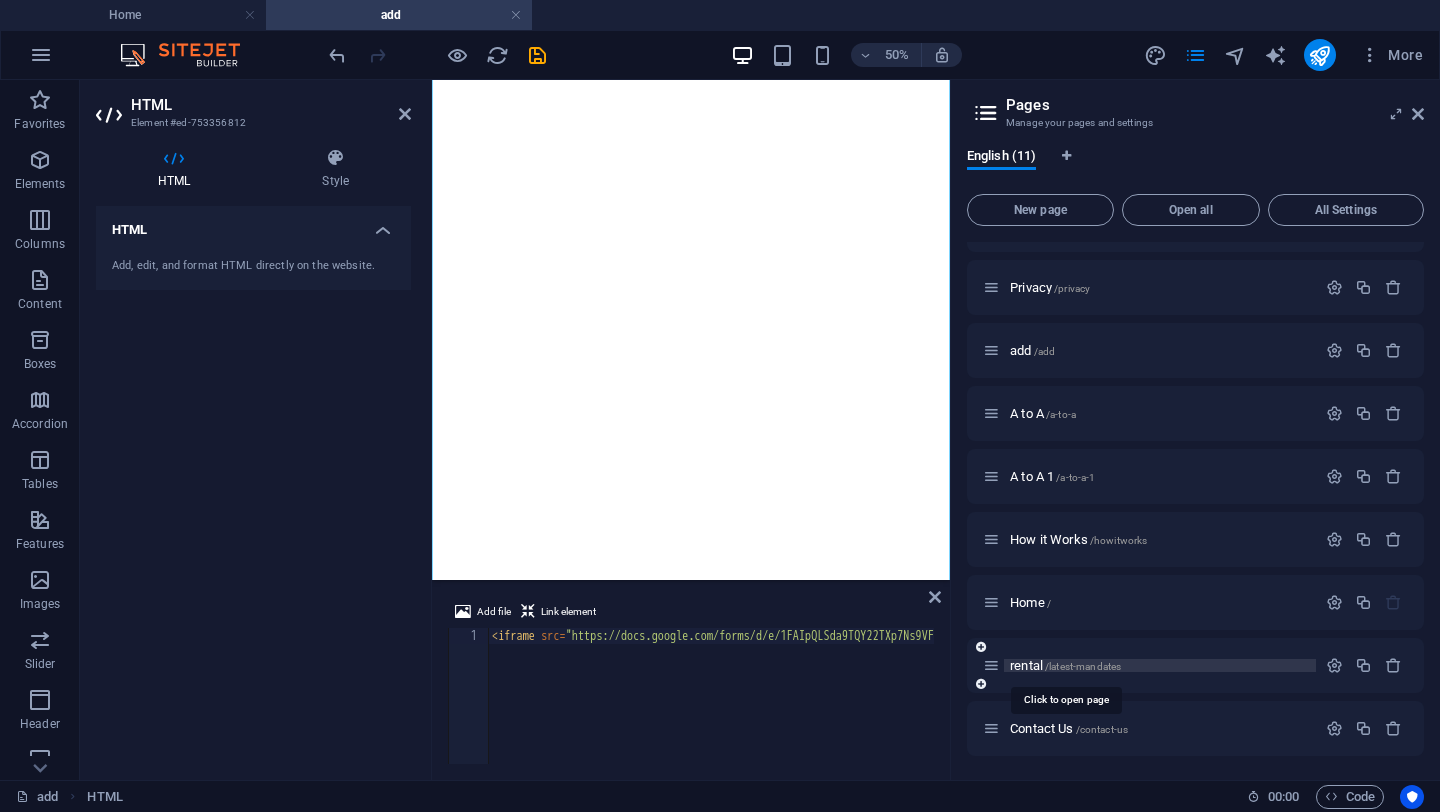 click on "/latest-mandates" at bounding box center [1083, 666] 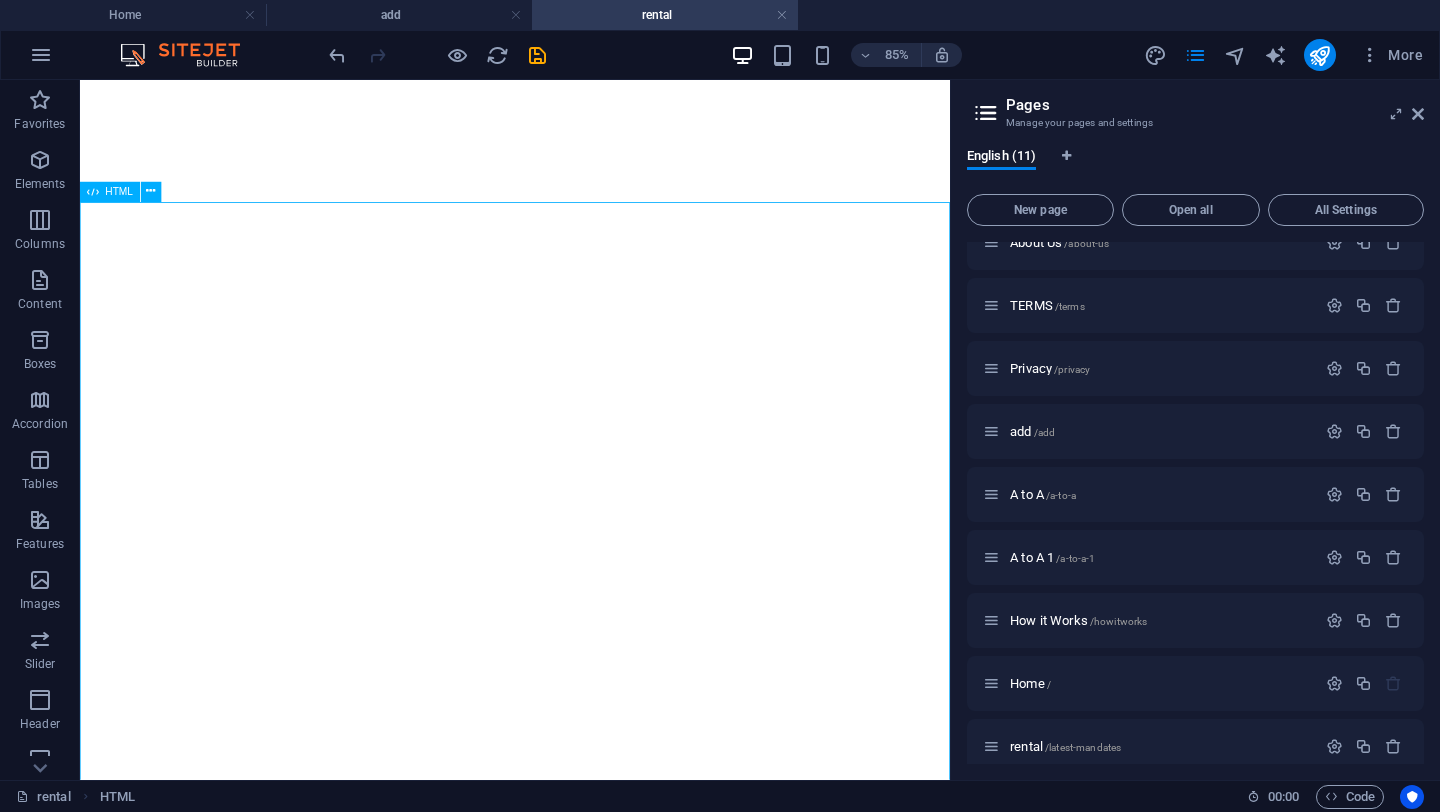 click on "HTML" at bounding box center [120, 192] 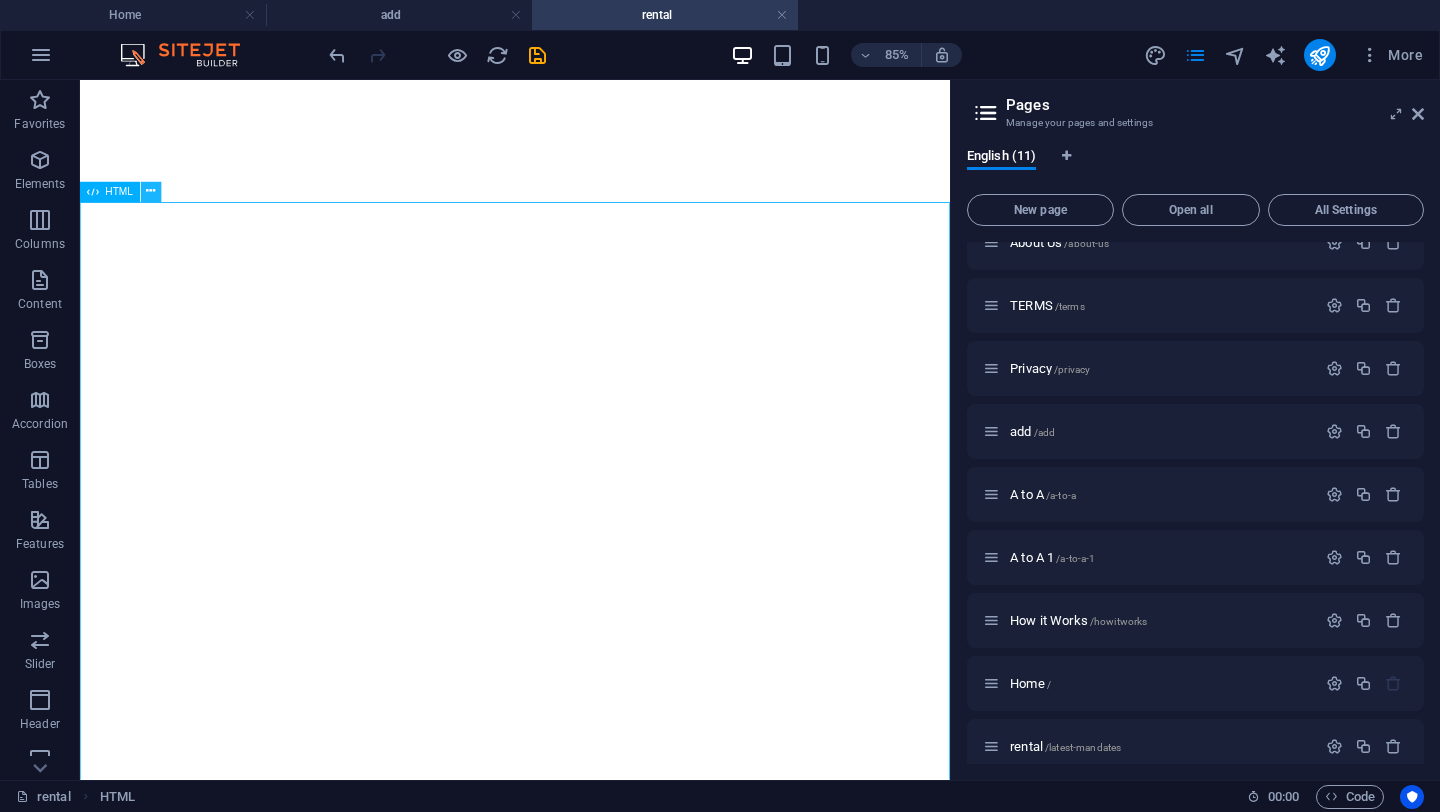 click at bounding box center (150, 192) 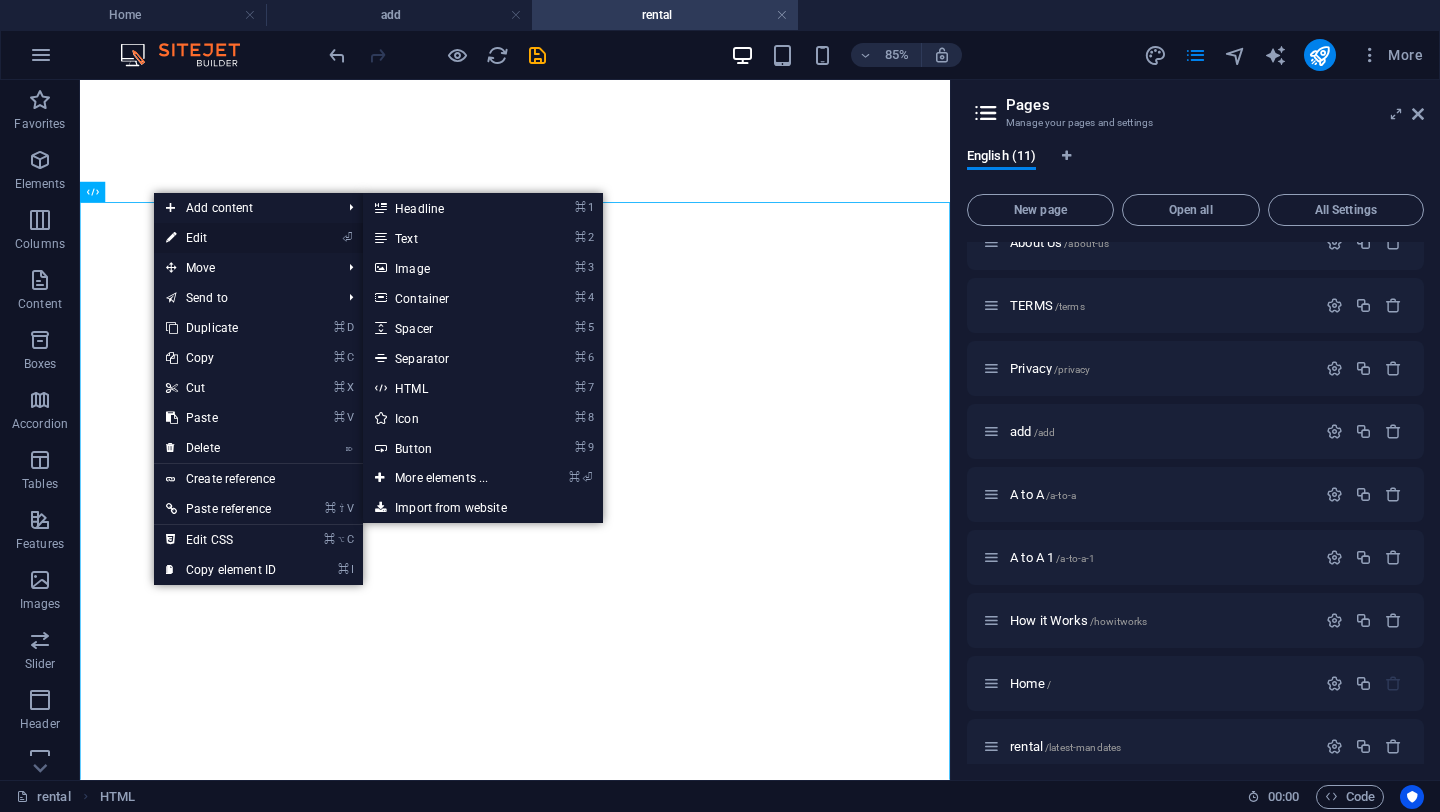 click on "⏎  Edit" at bounding box center (221, 238) 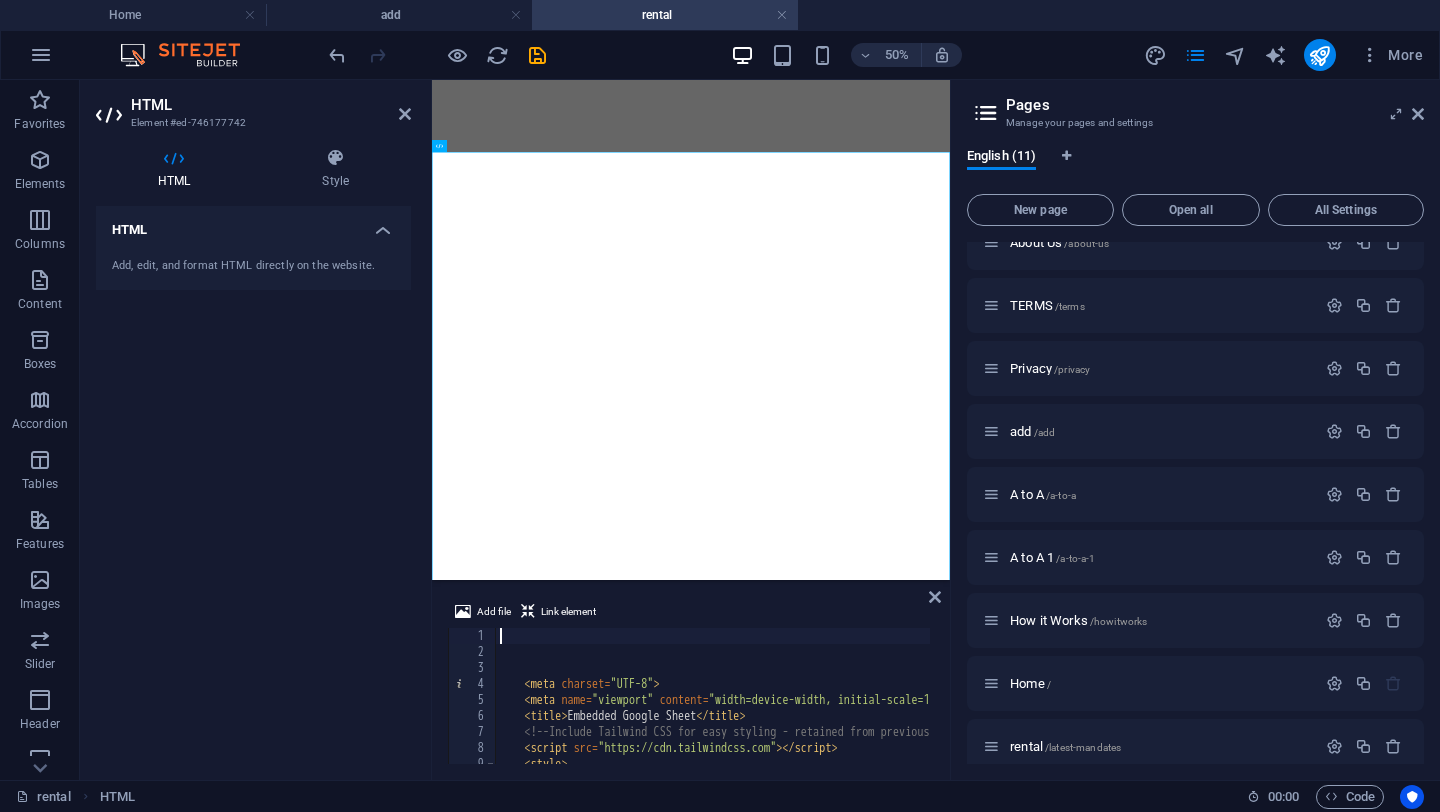 click on "< meta   charset = "UTF-8" >      < meta   name = "viewport"   content = "width=device-width, initial-scale=1.0" >      < title > Embedded Google Sheet </ title >      <!--  Include Tailwind CSS for easy styling - retained from previous version  -->      < script   src = "https://cdn.tailwindcss.com" > </ script >      < style >           /* Base body styling: font and background color */" at bounding box center [1226, 710] 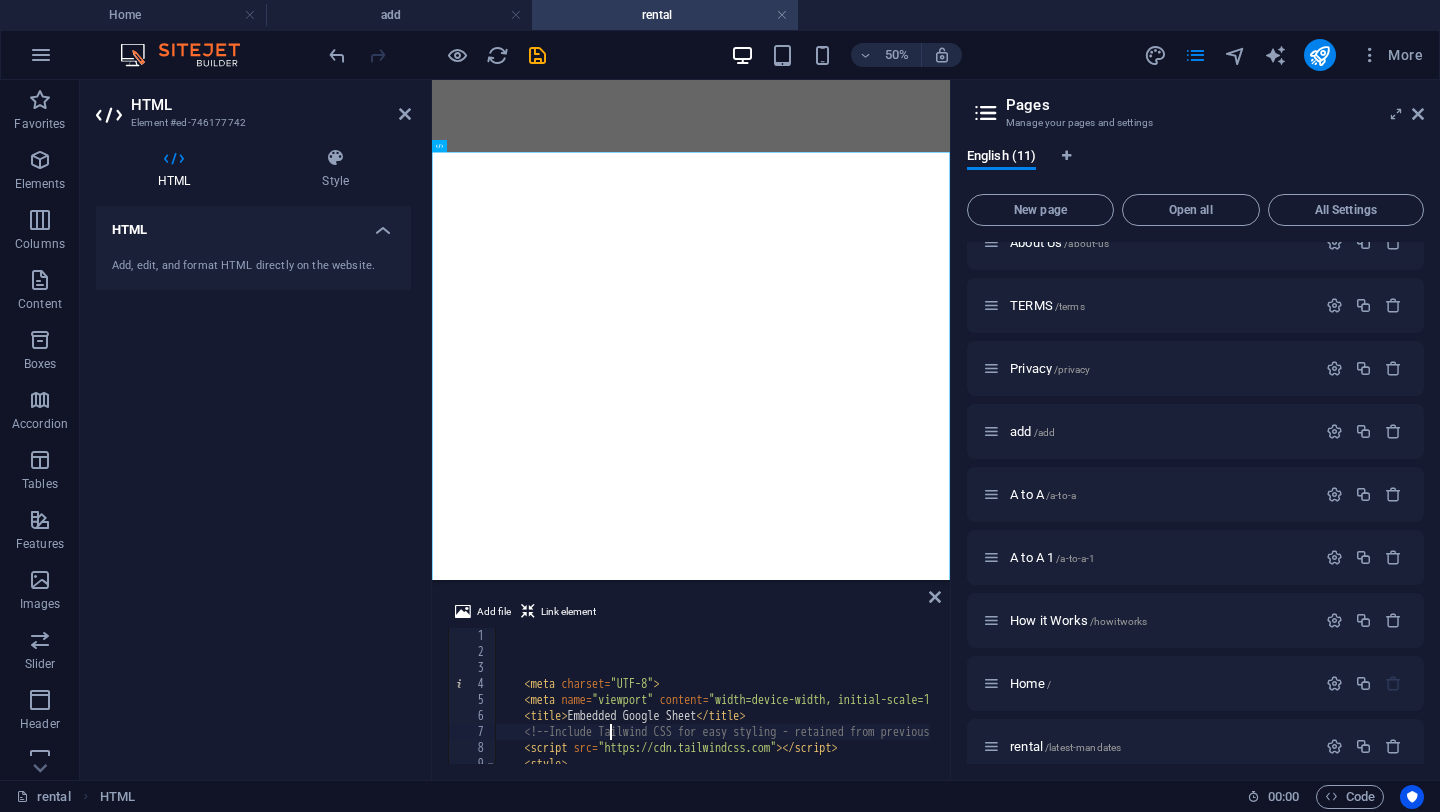type 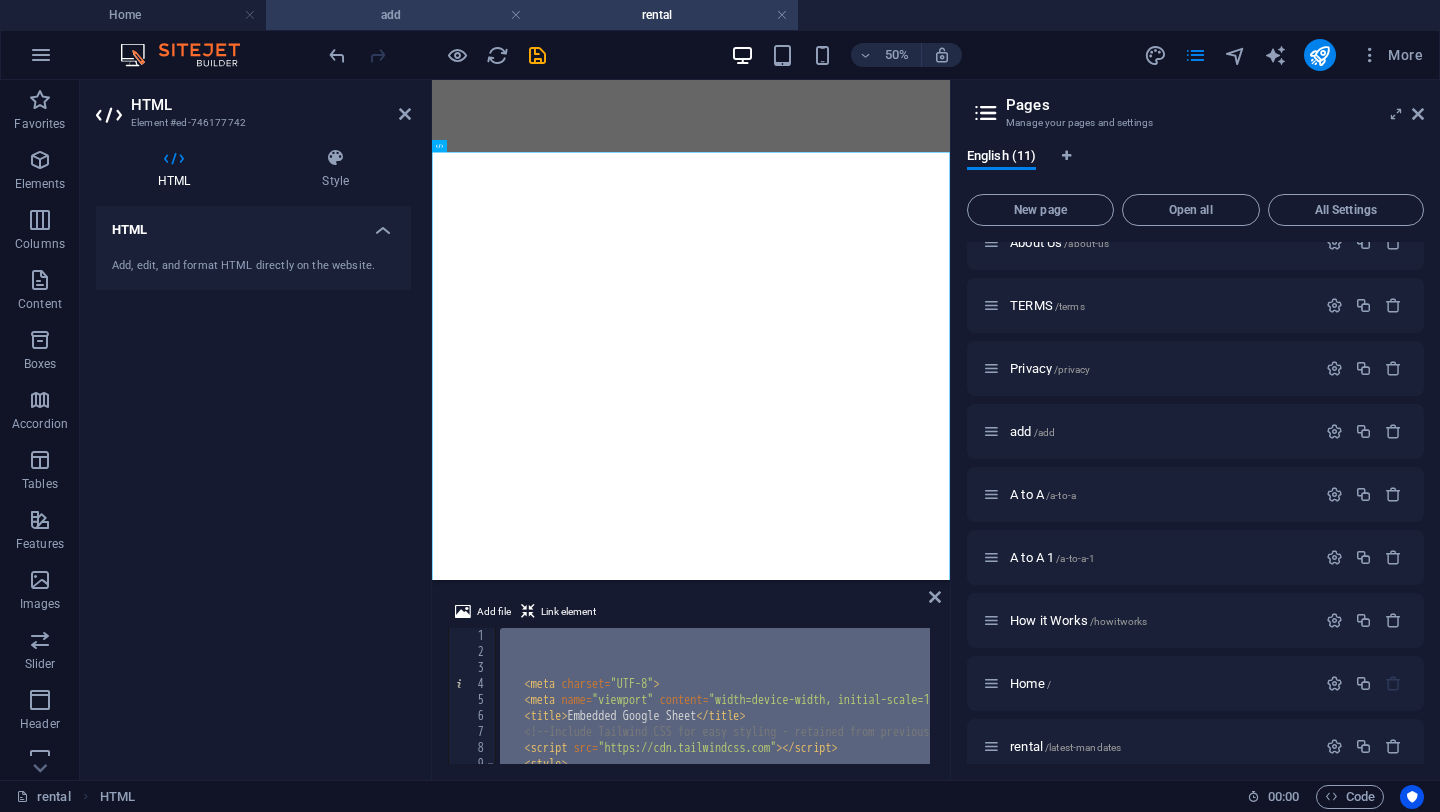 click on "add" at bounding box center [399, 15] 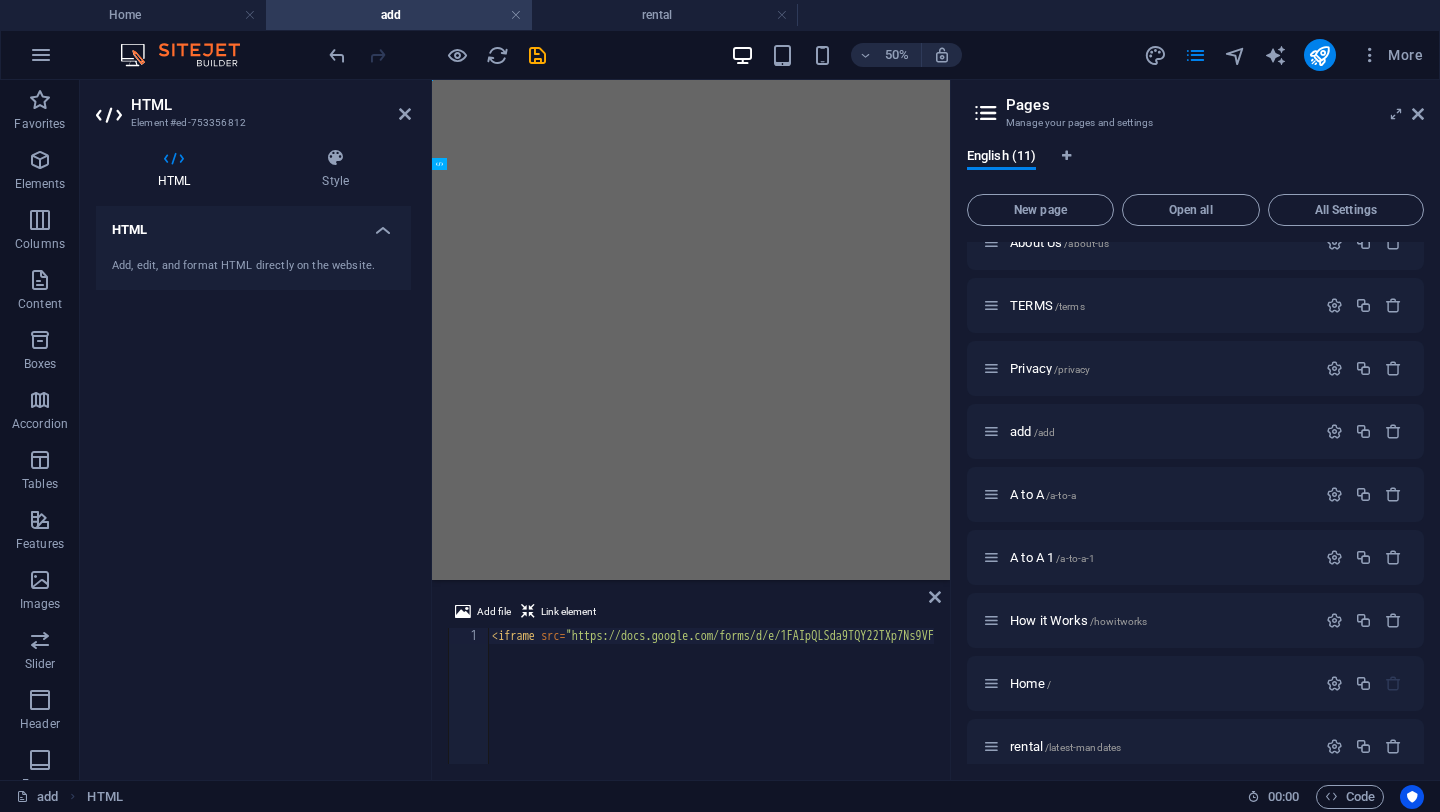 scroll, scrollTop: 690, scrollLeft: 0, axis: vertical 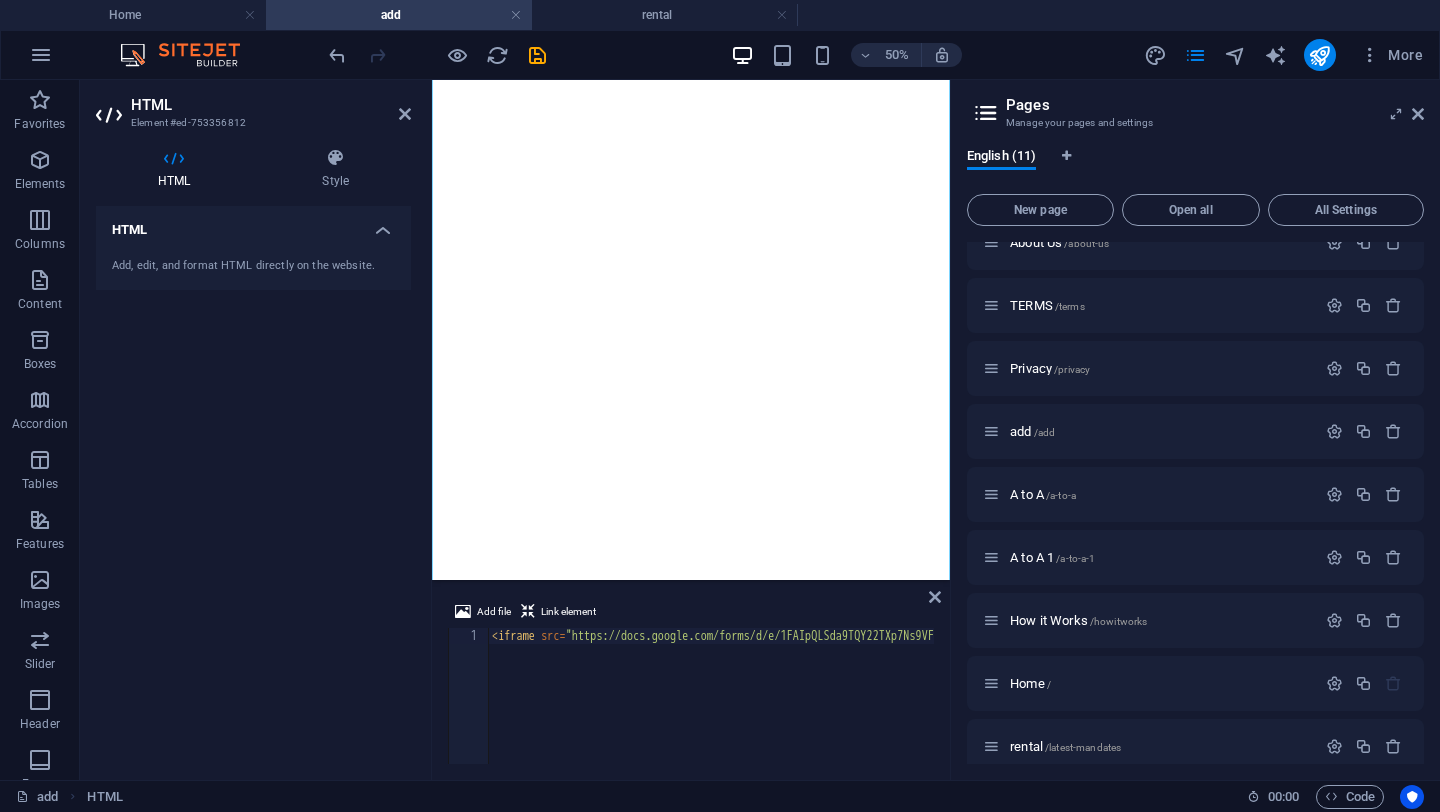 click on "< iframe   src = "https://docs.google.com/forms/d/e/1FAIpQLSda9TQY22TXp7Ns9VFjvsp5BaVDAbFa9IsaeV6k3v_2Ocim-w/viewform?embedded=true"   width = "1400"   height = "5896"   frameborder = "0"   marginheight = "0"   marginwidth = "0" > Loading… </ iframe >" at bounding box center (1303, 710) 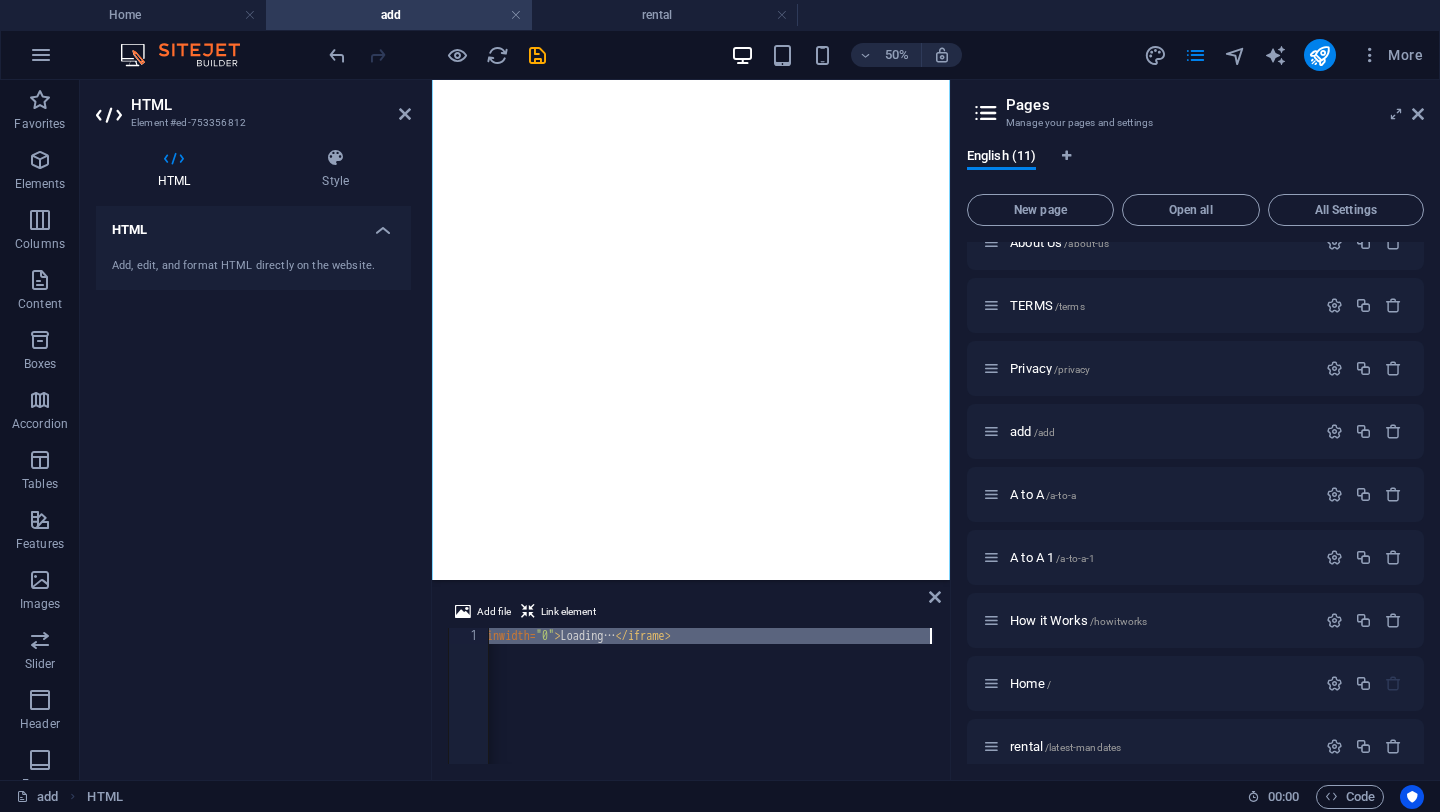paste 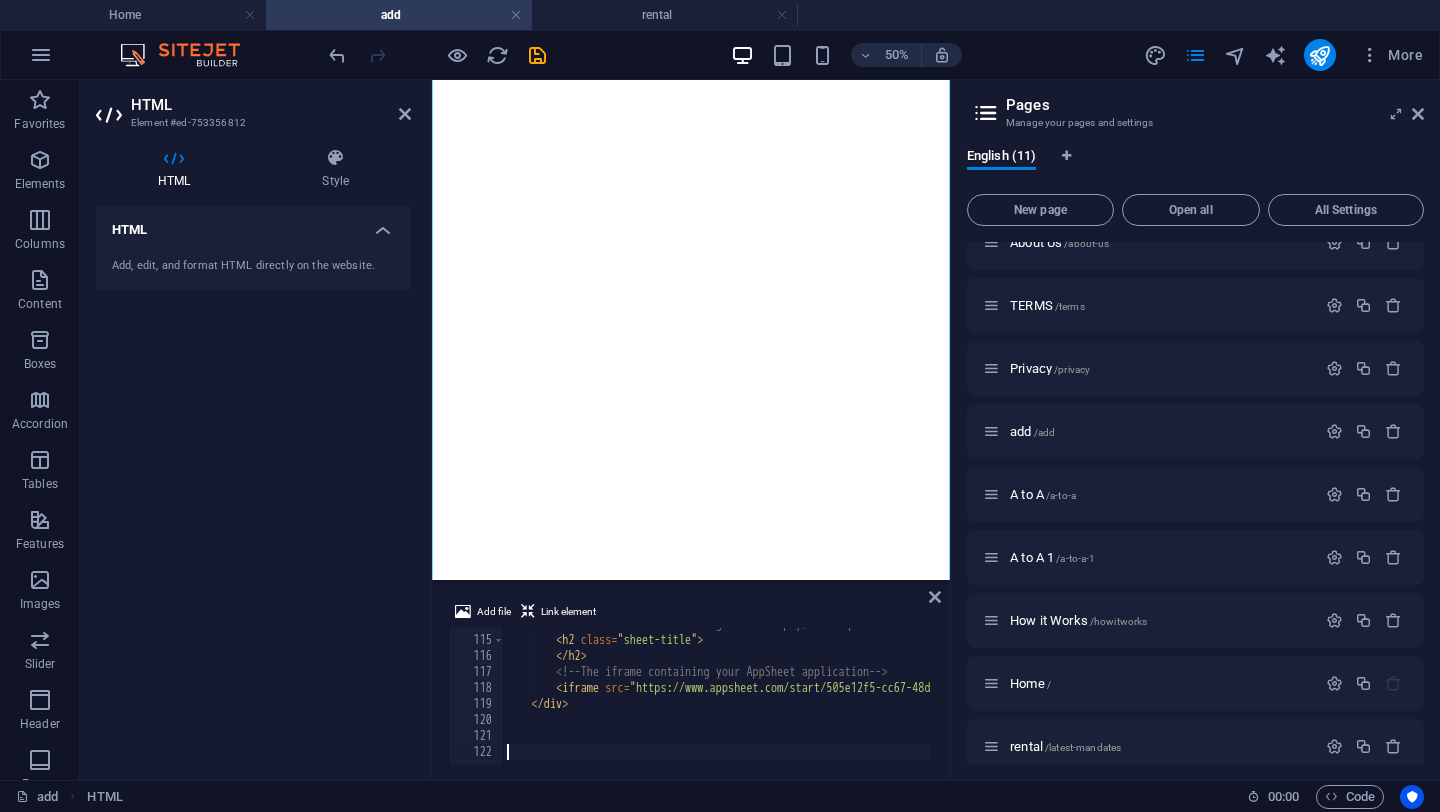 scroll, scrollTop: 331, scrollLeft: 0, axis: vertical 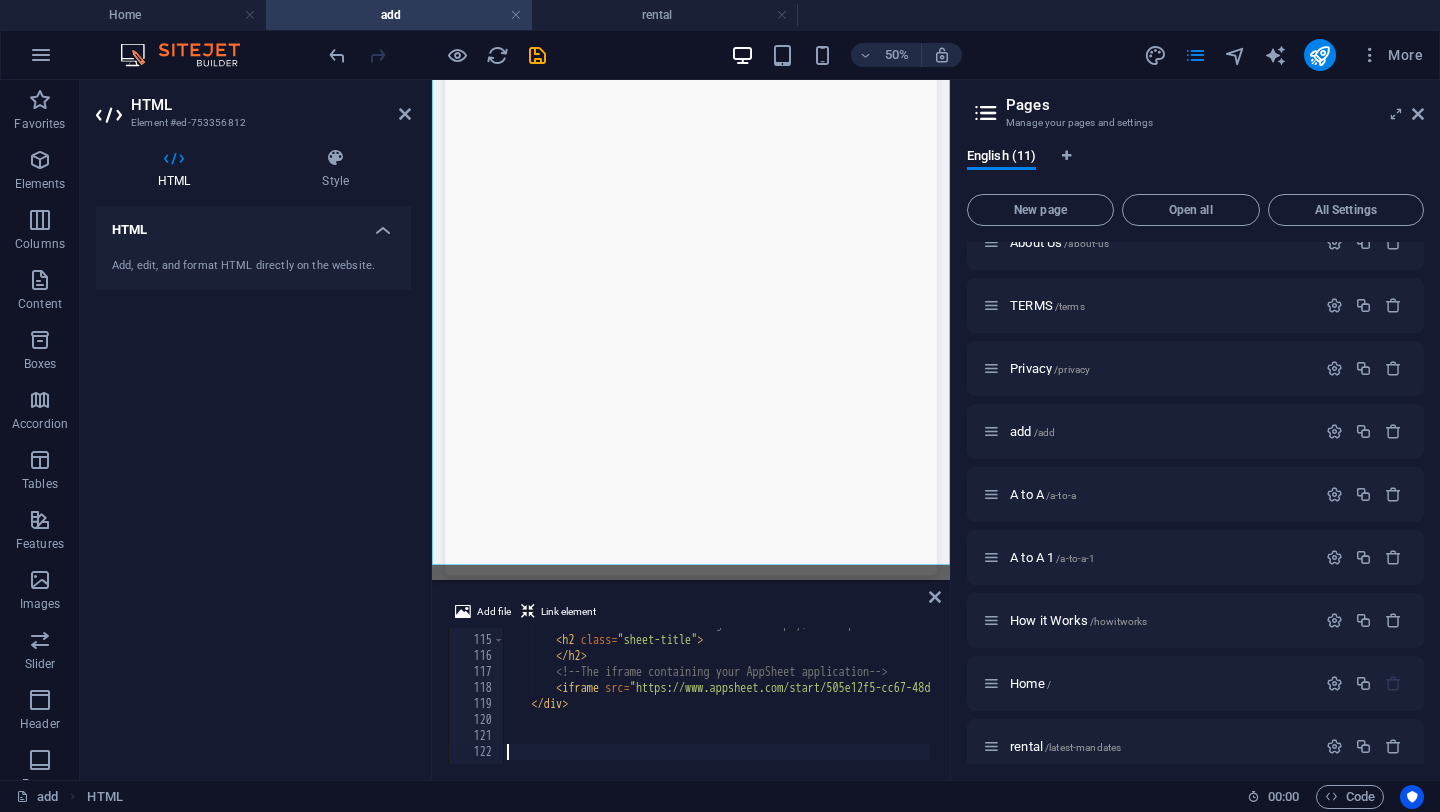 click on "<!--  The sheet-title heading is now empty, as requested  -->           < h2   class = "sheet-title" >           </ h2 >           <!--  The iframe containing your AppSheet application  -->           < iframe   src = "https://www.appsheet.com/start/505e12f5-cc67-48d7-b64a-17b49dad7920"   width = "100%"   height = "1000px"   frameborder = "0"   allowfullscreen = ""   title = "Commercial Space Inquiries" > </ iframe >      </ div >" at bounding box center [1233, 698] 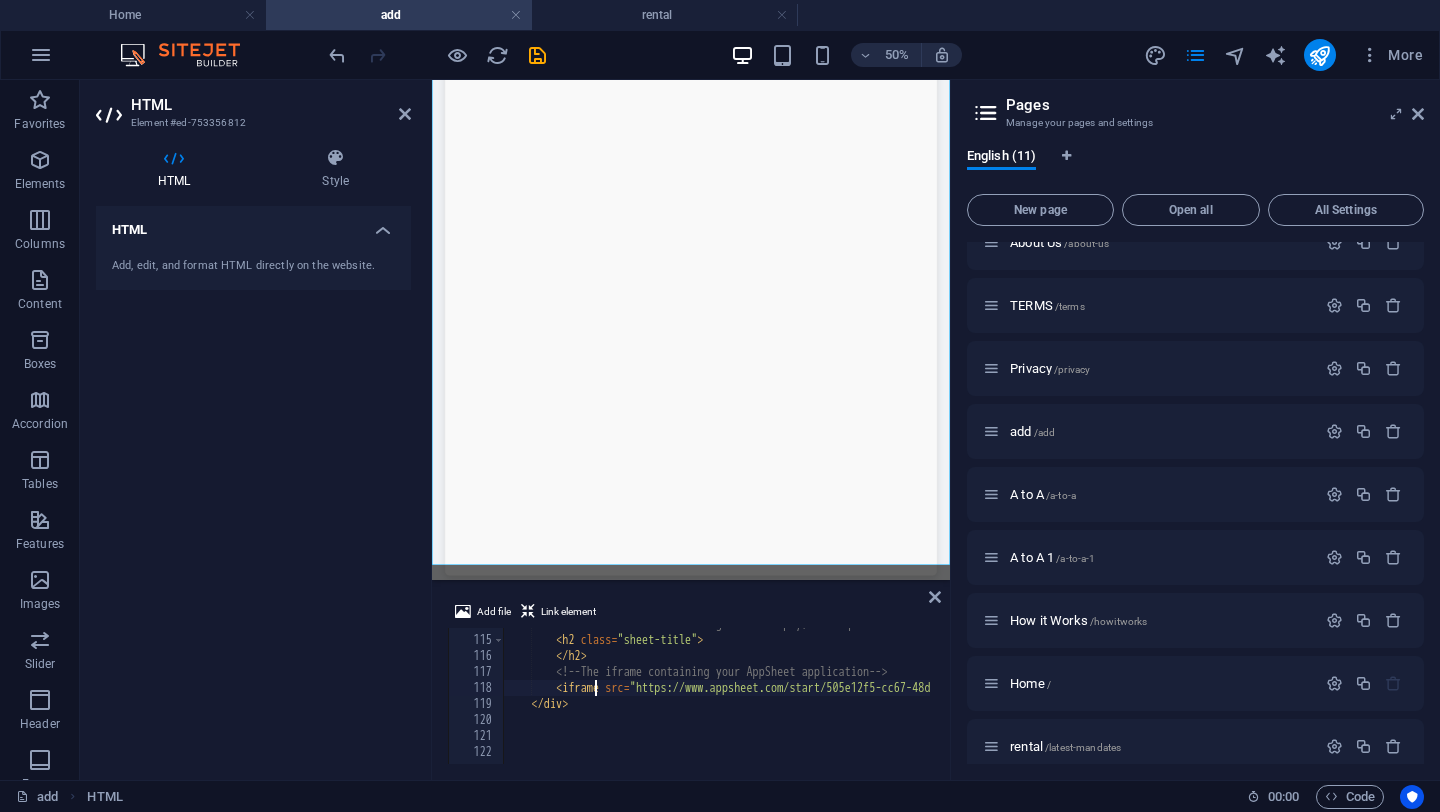 click on "<!--  The sheet-title heading is now empty, as requested  -->           < h2   class = "sheet-title" >           </ h2 >           <!--  The iframe containing your AppSheet application  -->           < iframe   src = "https://www.appsheet.com/start/505e12f5-cc67-48d7-b64a-17b49dad7920"   width = "100%"   height = "1000px"   frameborder = "0"   allowfullscreen = ""   title = "Commercial Space Inquiries" > </ iframe >      </ div >" at bounding box center [1233, 698] 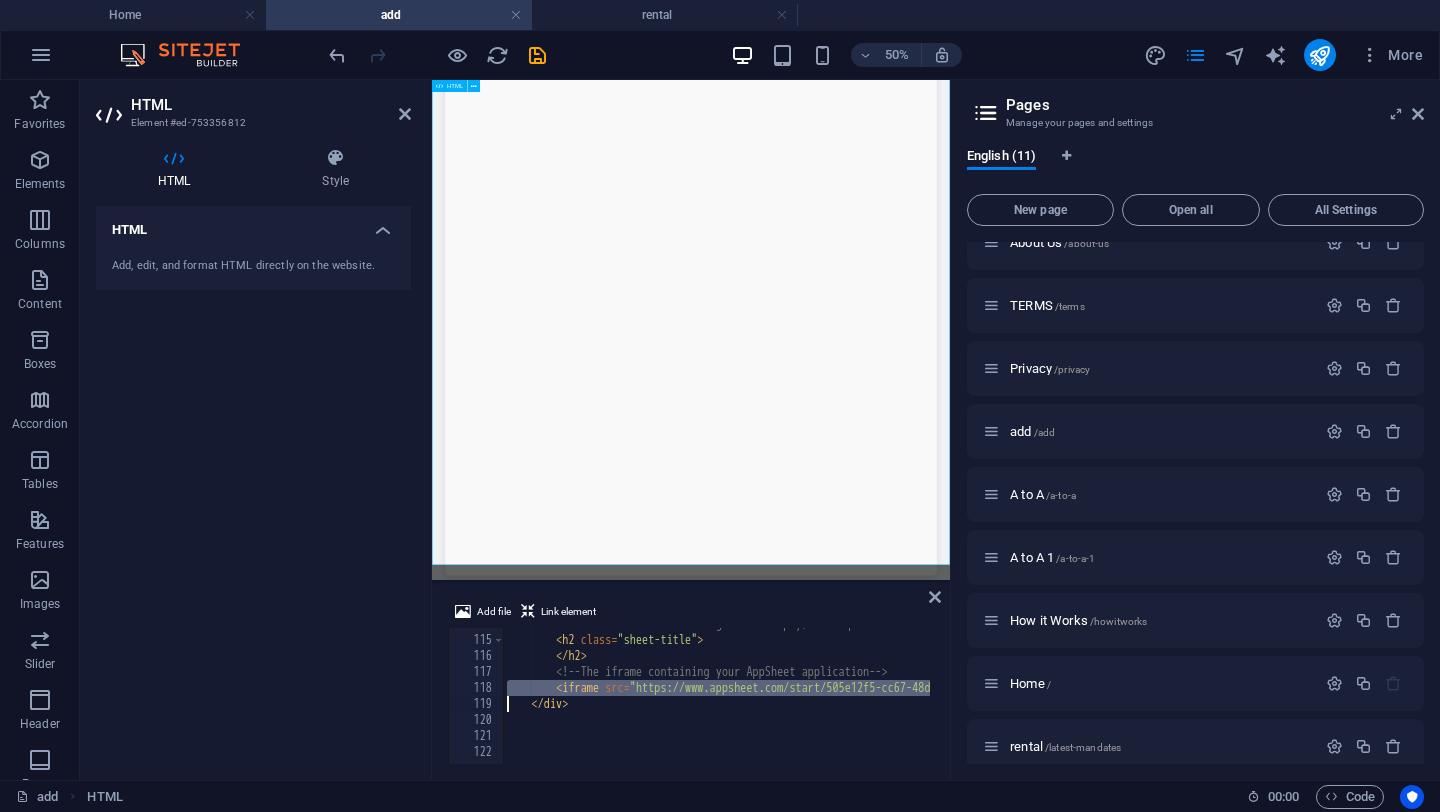 scroll, scrollTop: 0, scrollLeft: 0, axis: both 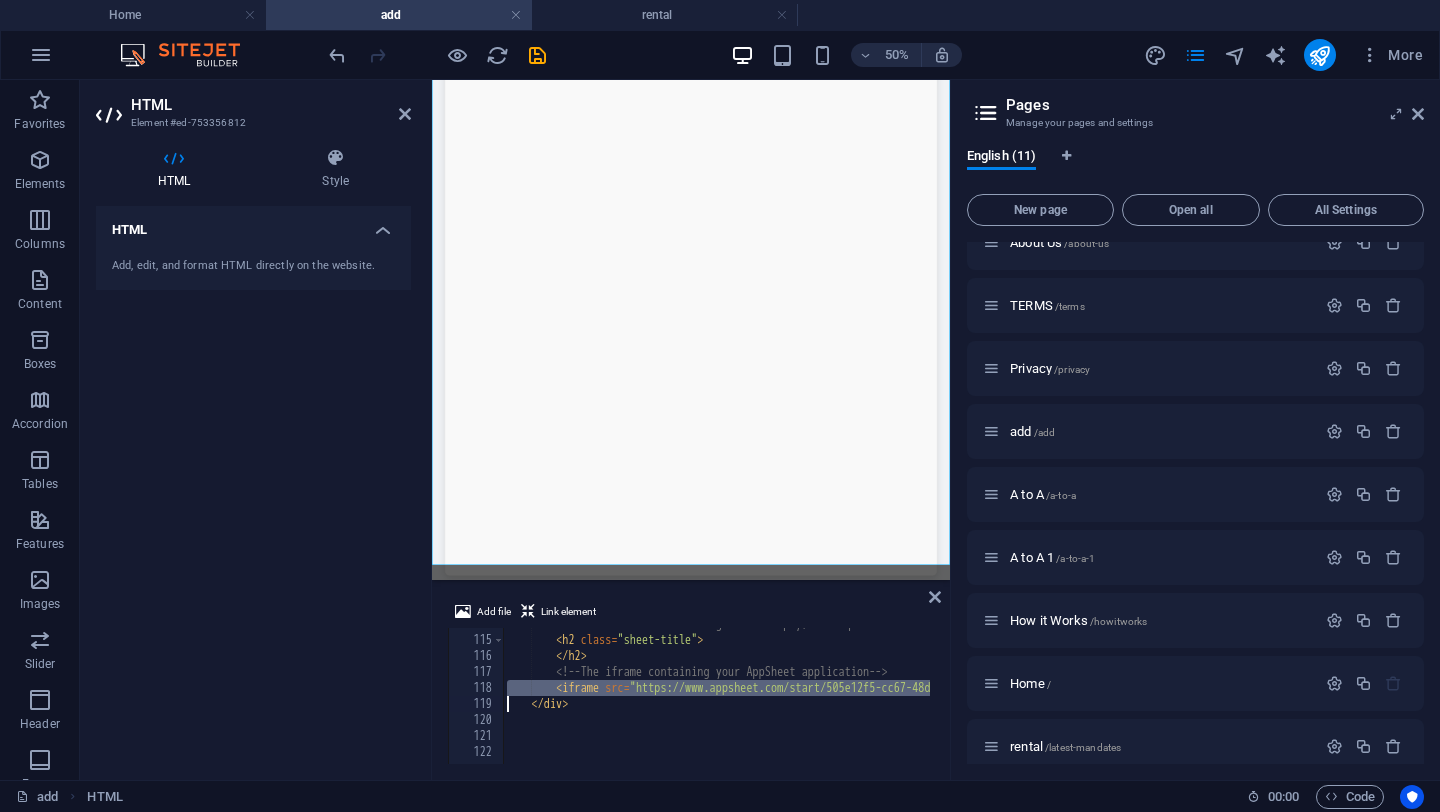 click on "<!--  The sheet-title heading is now empty, as requested  -->           < h2   class = "sheet-title" >           </ h2 >           <!--  The iframe containing your AppSheet application  -->           < iframe   src = "https://www.appsheet.com/start/505e12f5-cc67-48d7-b64a-17b49dad7920"   width = "100%"   height = "1000px"   frameborder = "0"   allowfullscreen = ""   title = "Commercial Space Inquiries" > </ iframe >      </ div >" at bounding box center [1233, 698] 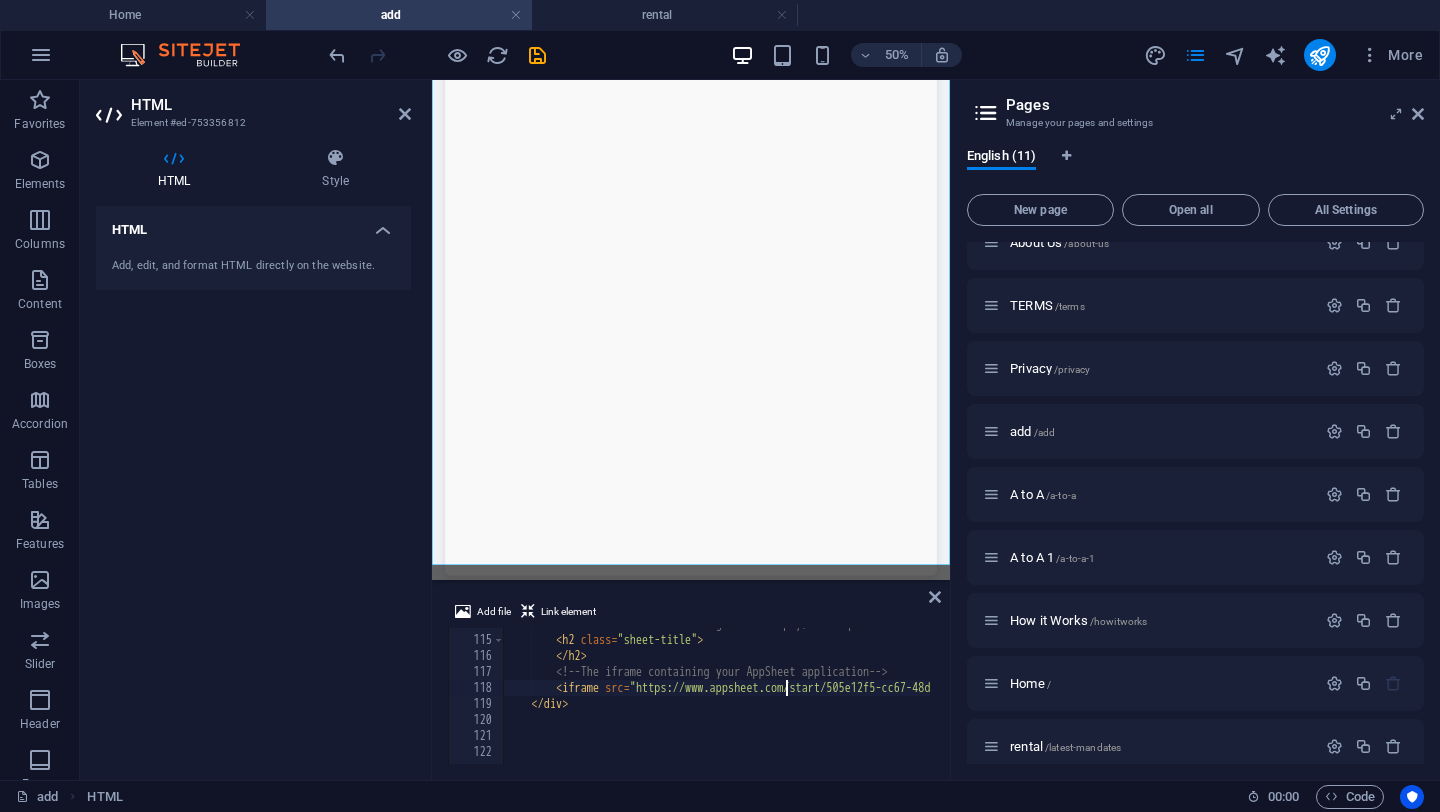 click on "<!--  The sheet-title heading is now empty, as requested  -->           < h2   class = "sheet-title" >           </ h2 >           <!--  The iframe containing your AppSheet application  -->           < iframe   src = "https://www.appsheet.com/start/505e12f5-cc67-48d7-b64a-17b49dad7920"   width = "100%"   height = "1000px"   frameborder = "0"   allowfullscreen = ""   title = "Commercial Space Inquiries" > </ iframe >      </ div >" at bounding box center [1233, 698] 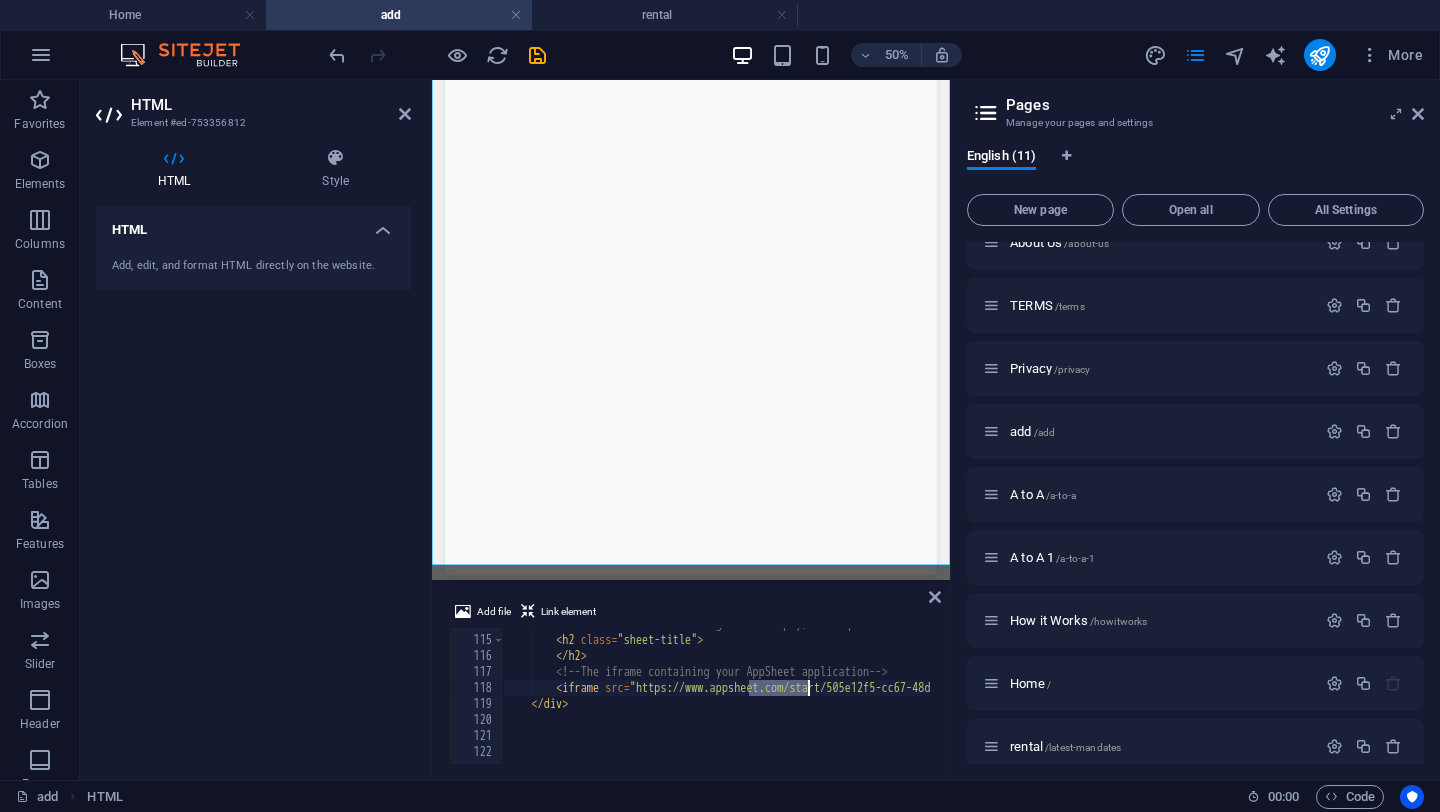 click on "<!--  The sheet-title heading is now empty, as requested  -->           < h2   class = "sheet-title" >           </ h2 >           <!--  The iframe containing your AppSheet application  -->           < iframe   src = "https://www.appsheet.com/start/505e12f5-cc67-48d7-b64a-17b49dad7920"   width = "100%"   height = "1000px"   frameborder = "0"   allowfullscreen = ""   title = "Commercial Space Inquiries" > </ iframe >      </ div >" at bounding box center (1233, 698) 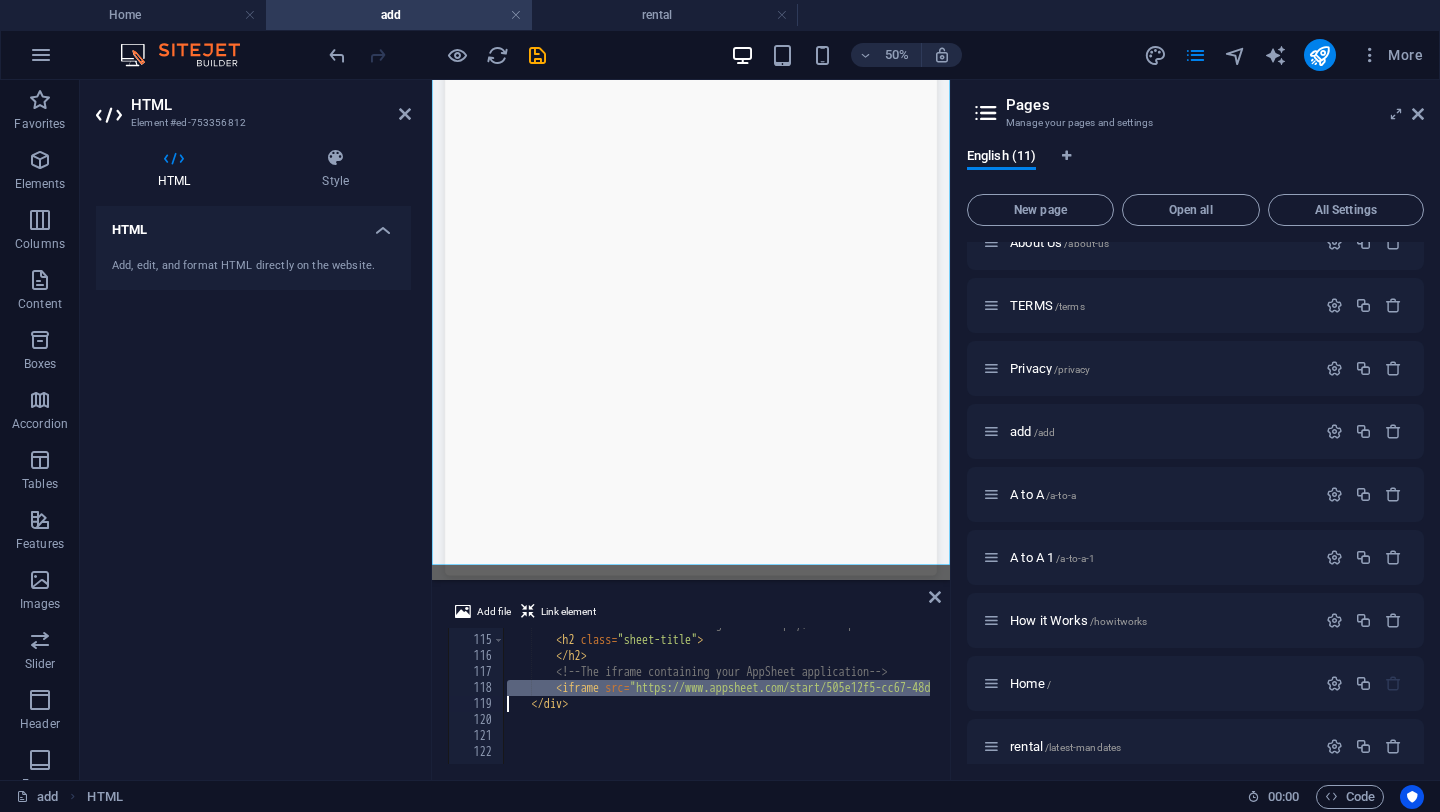 paste on "<iframe src="https://docs.google.com/forms/d/e/1FAIpQLSda9TQY22TXp7Ns9VFjvsp5BaVDAbFa9IsaeV6k3v_2Ocim-w/viewform?embedded=true" width="640" height="5896" frameborder="0" marginheight="0" marginwidth="0">Loading…</iframe>" 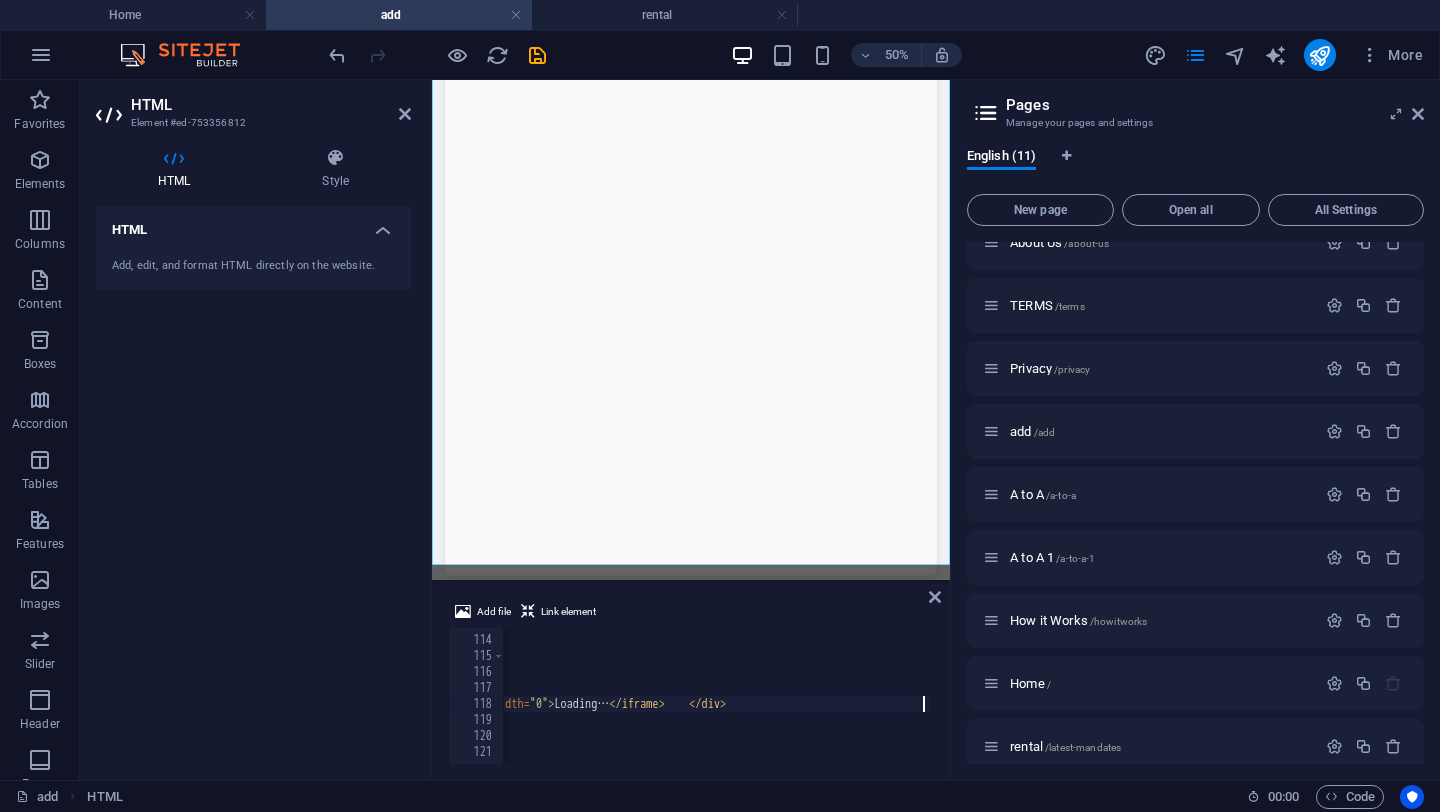 scroll, scrollTop: 0, scrollLeft: 1199, axis: horizontal 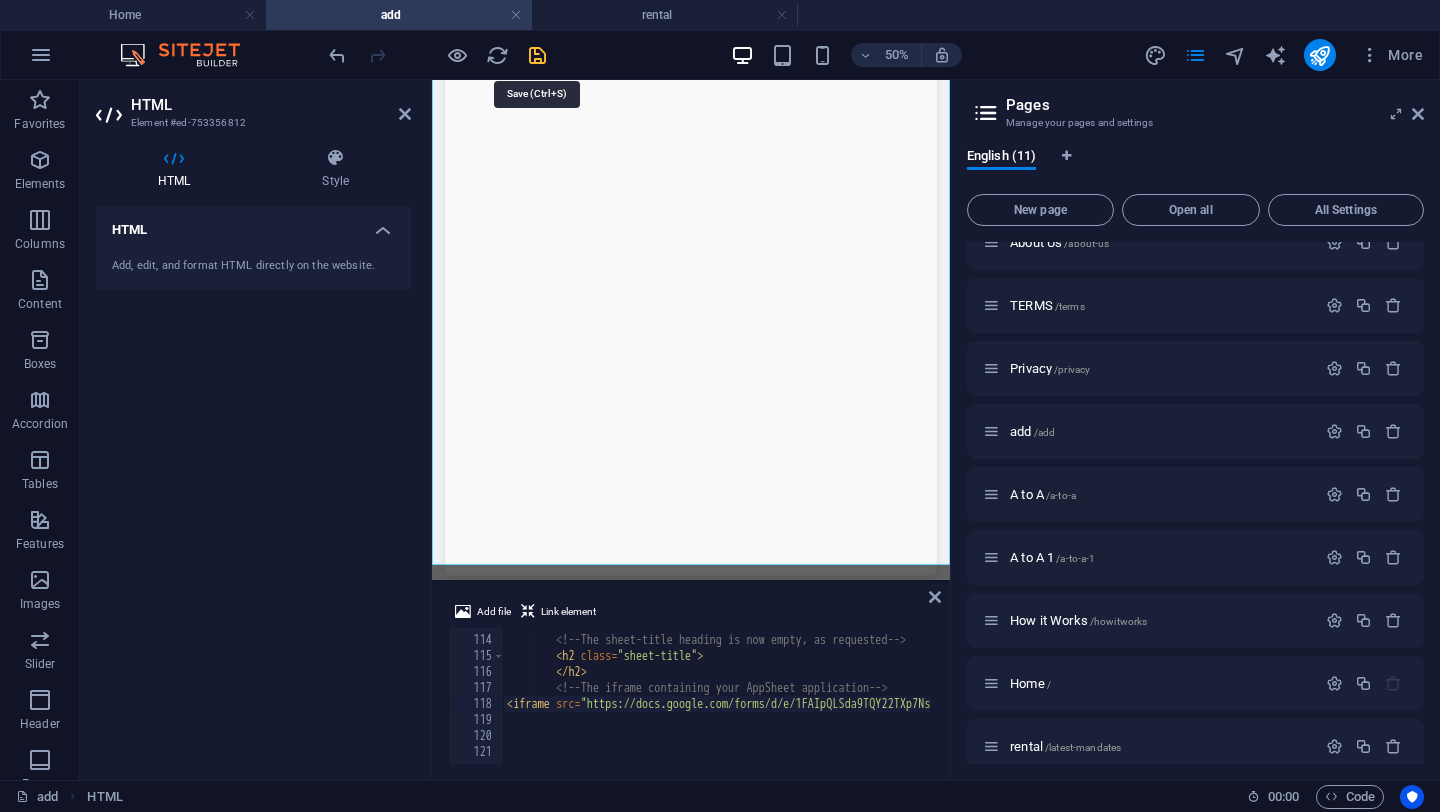 click at bounding box center [537, 55] 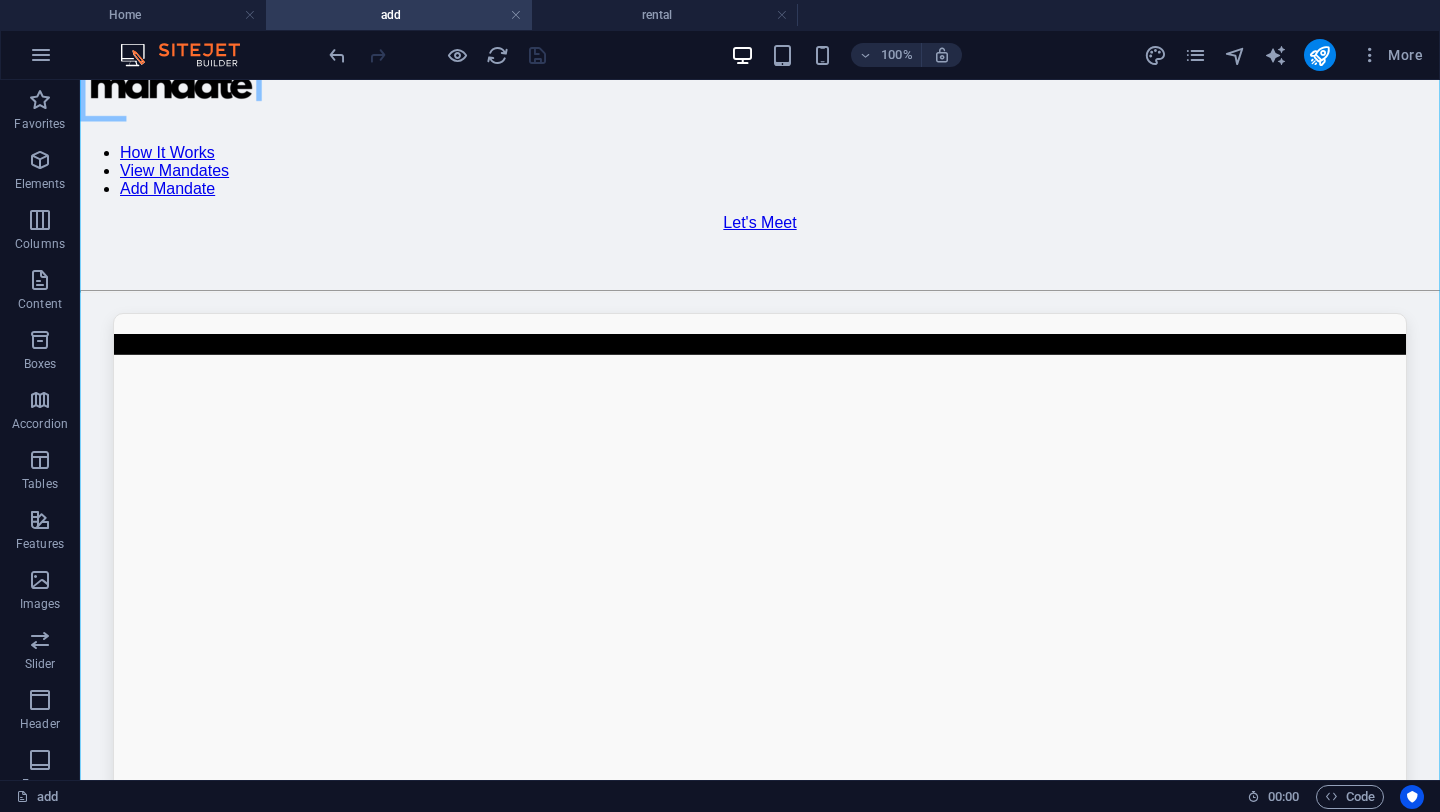 scroll, scrollTop: 631, scrollLeft: 0, axis: vertical 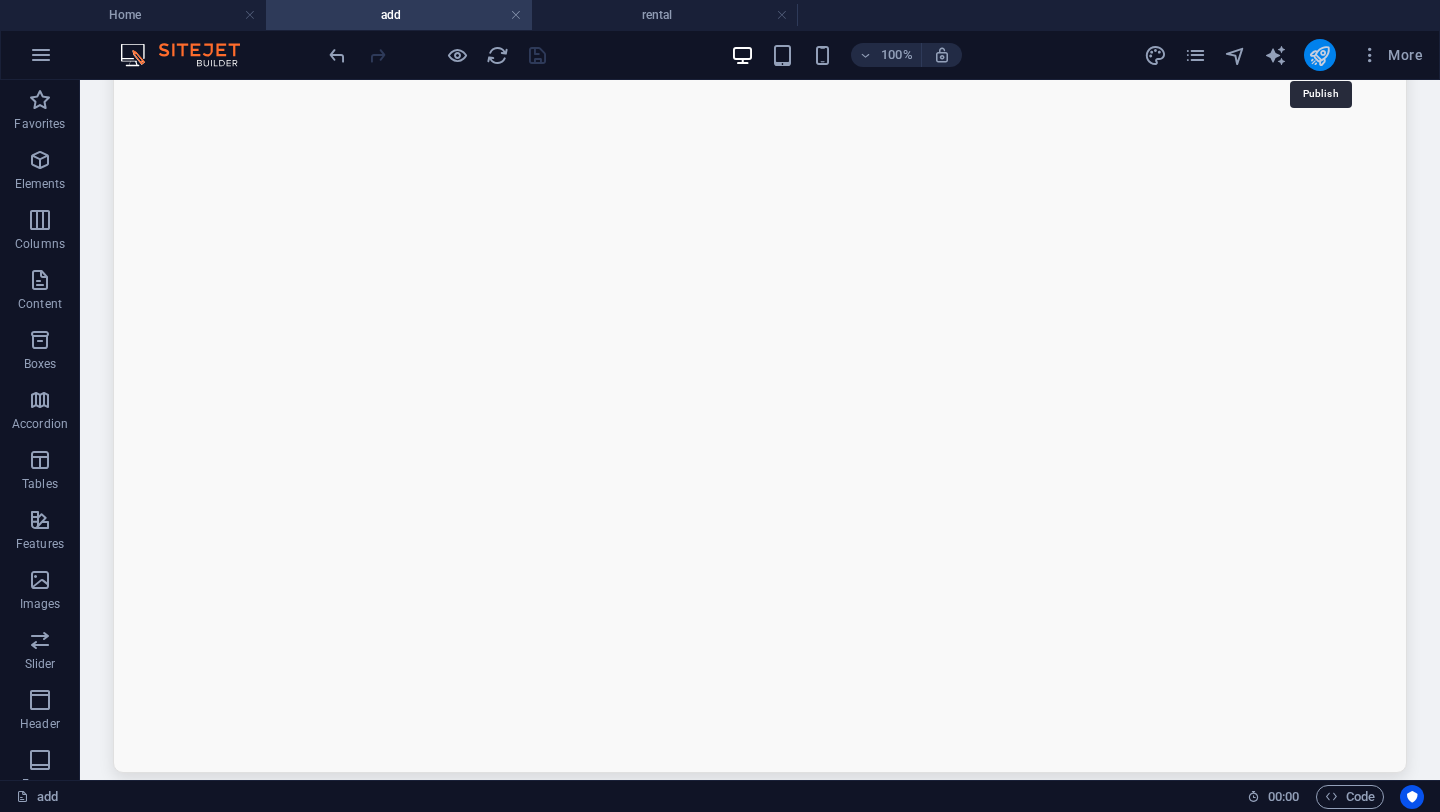 click at bounding box center (1319, 55) 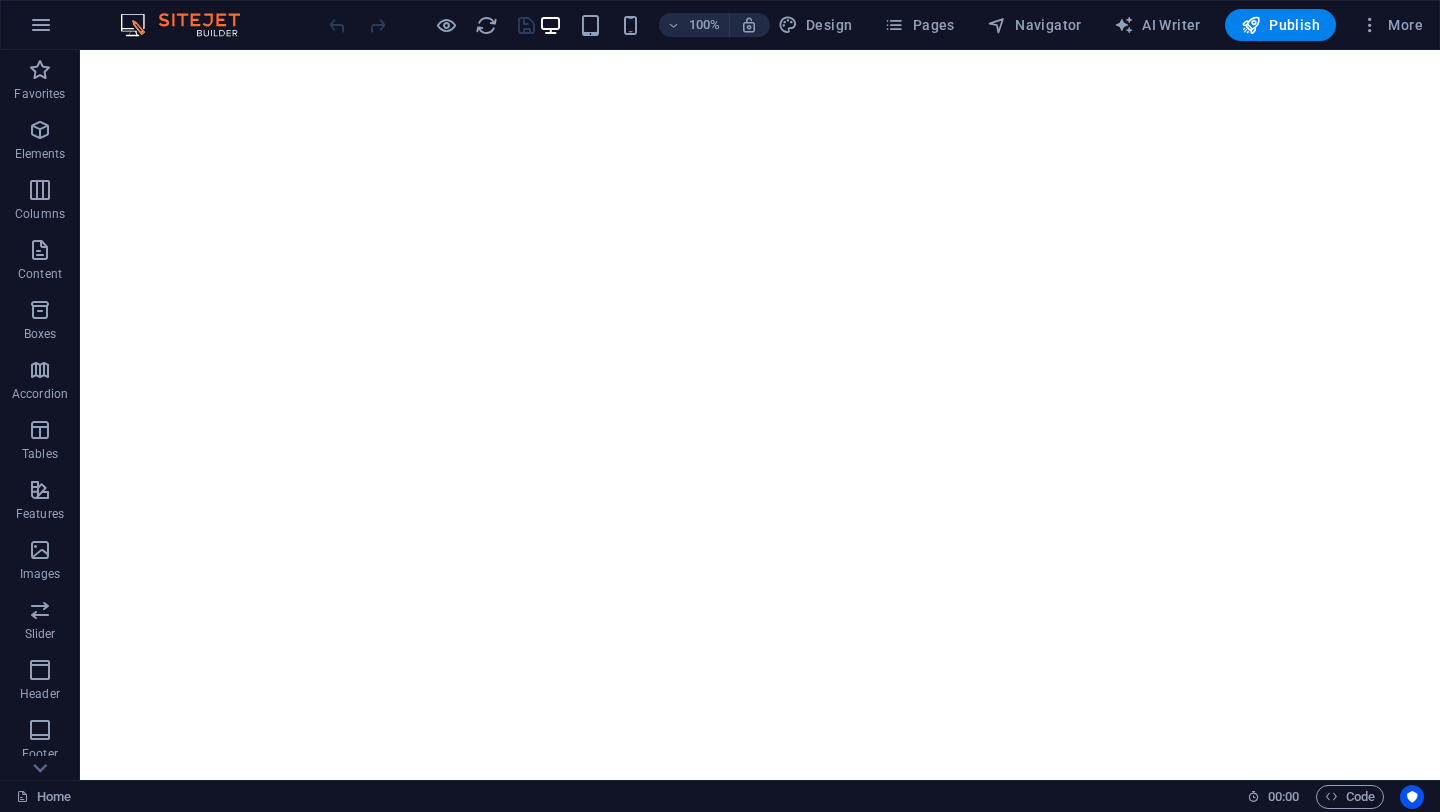 scroll, scrollTop: 0, scrollLeft: 0, axis: both 